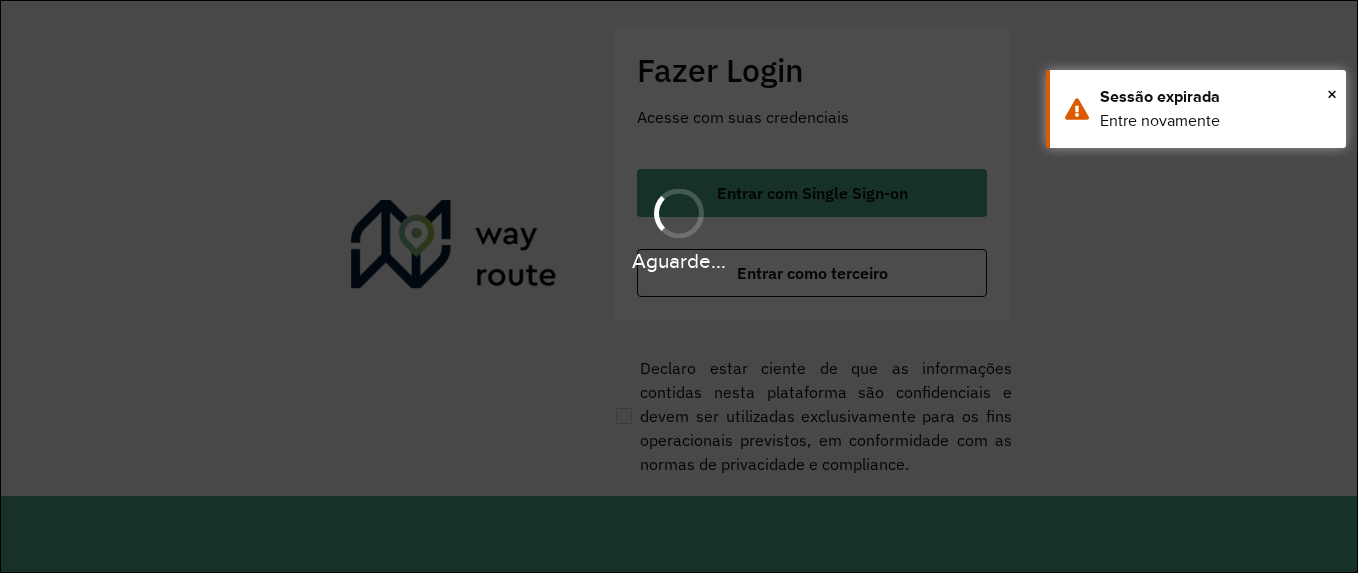 scroll, scrollTop: 0, scrollLeft: 0, axis: both 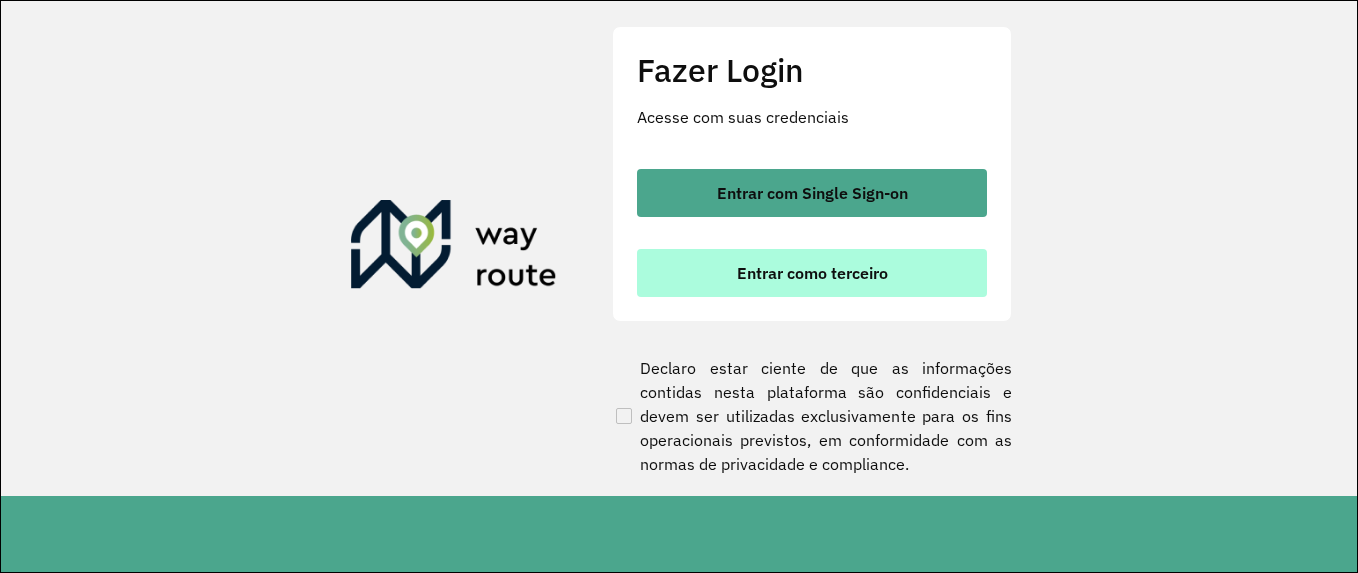 click on "Entrar como terceiro" at bounding box center [812, 273] 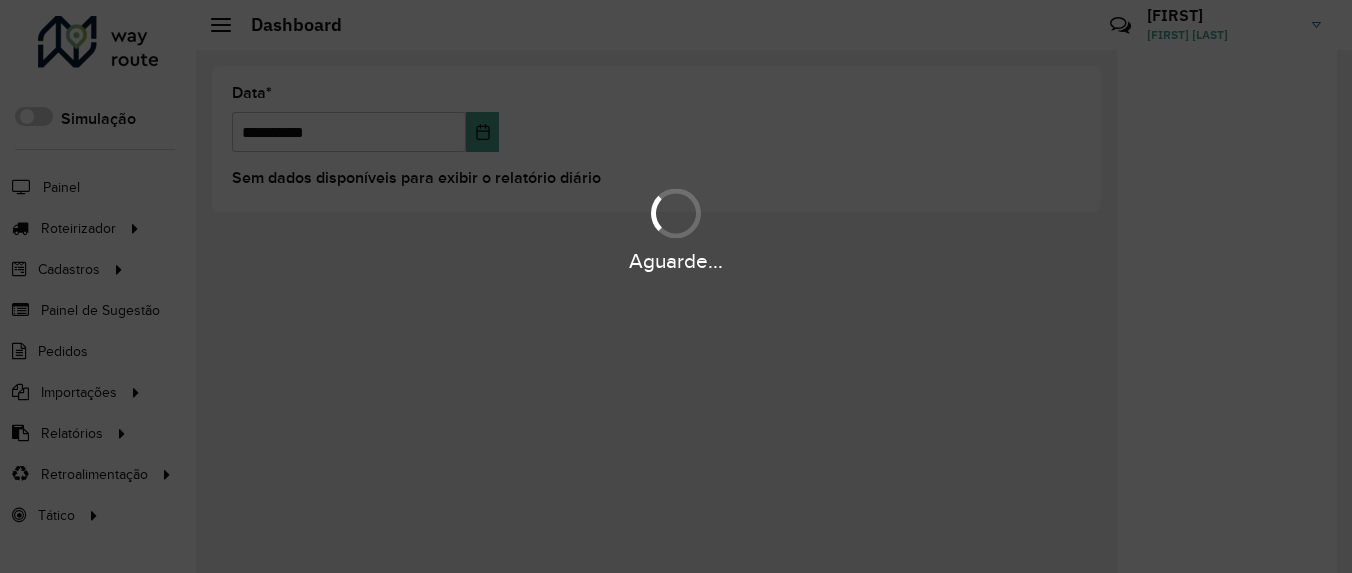 scroll, scrollTop: 0, scrollLeft: 0, axis: both 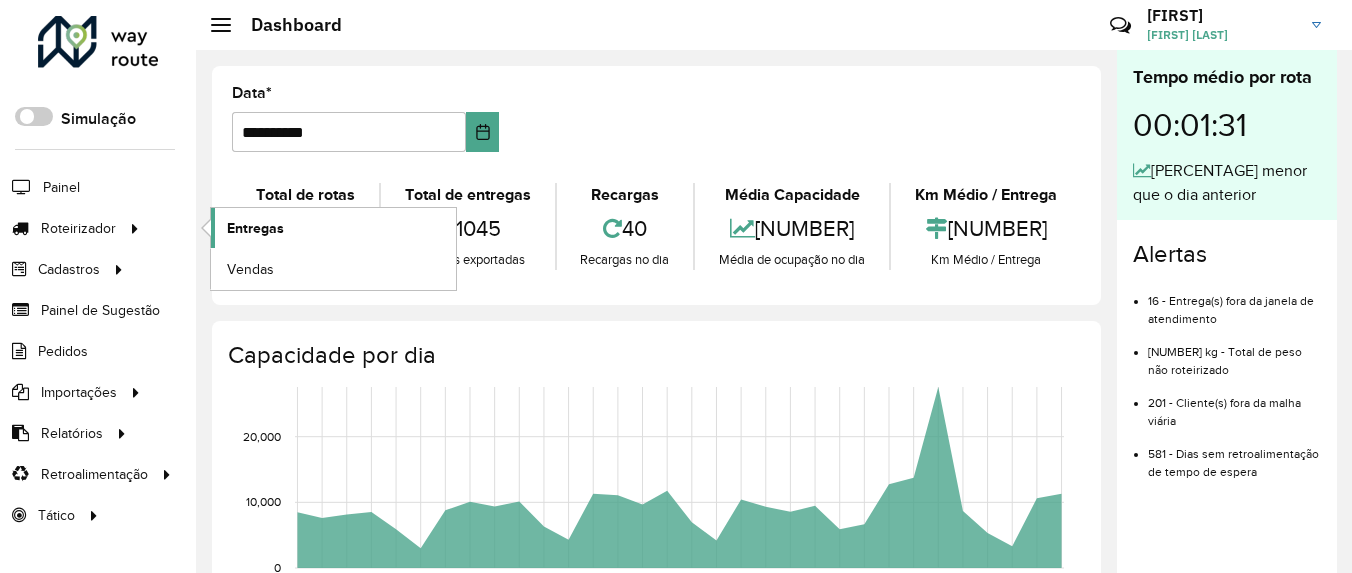click on "Entregas" 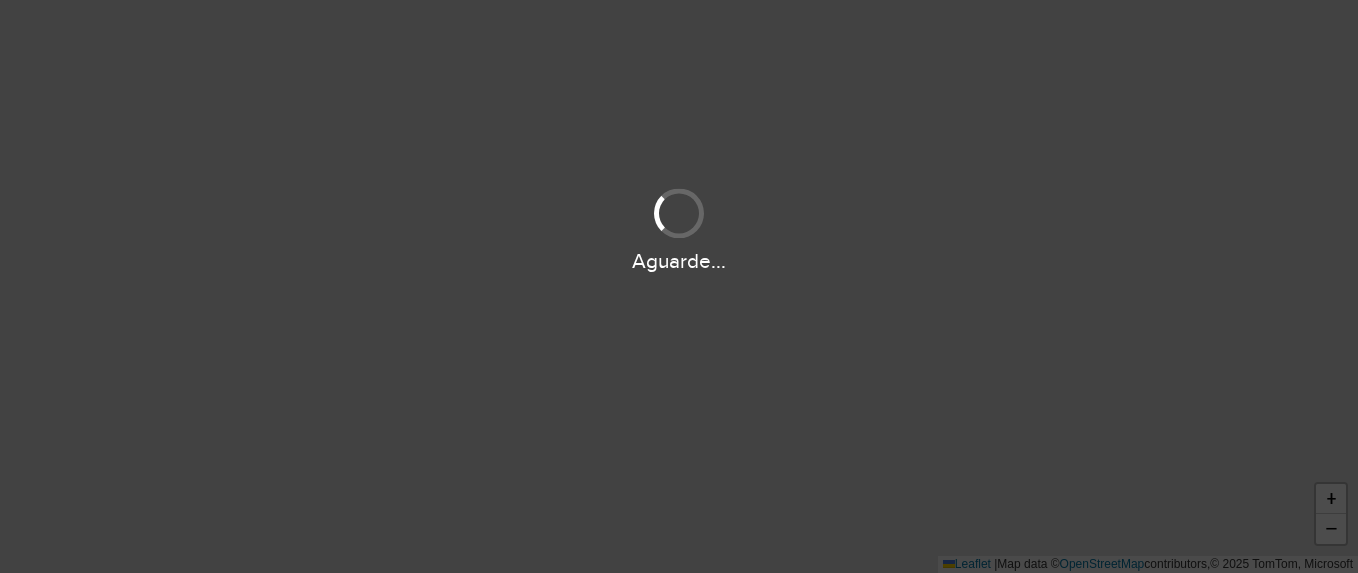 scroll, scrollTop: 0, scrollLeft: 0, axis: both 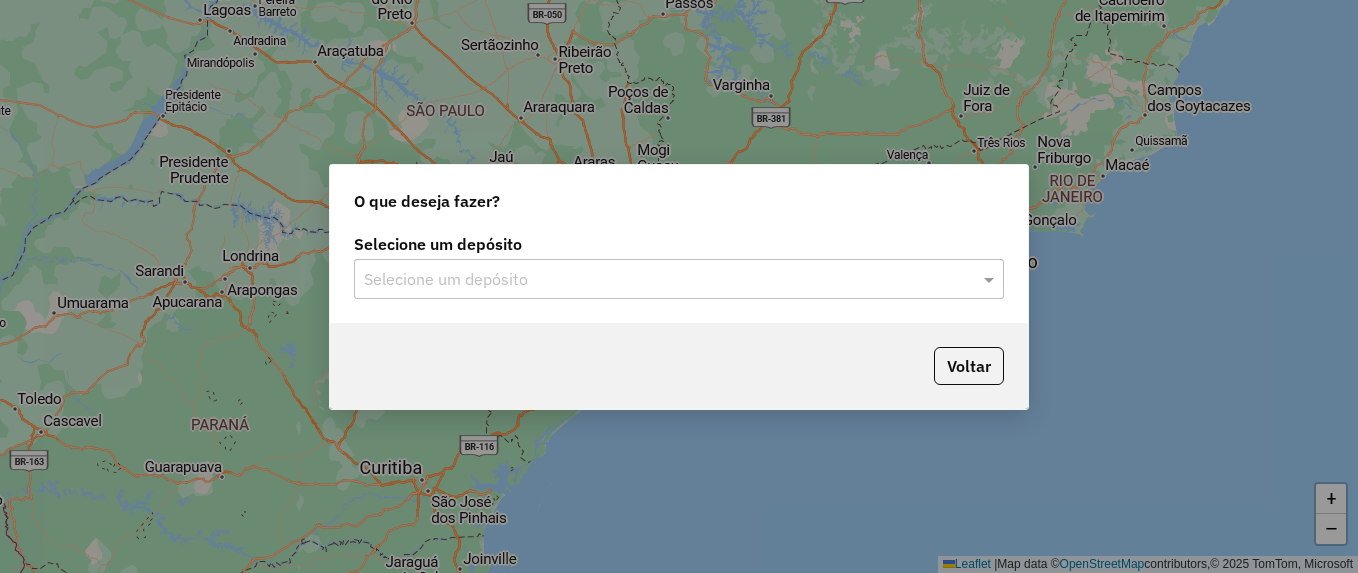 click on "Selecione um depósito" 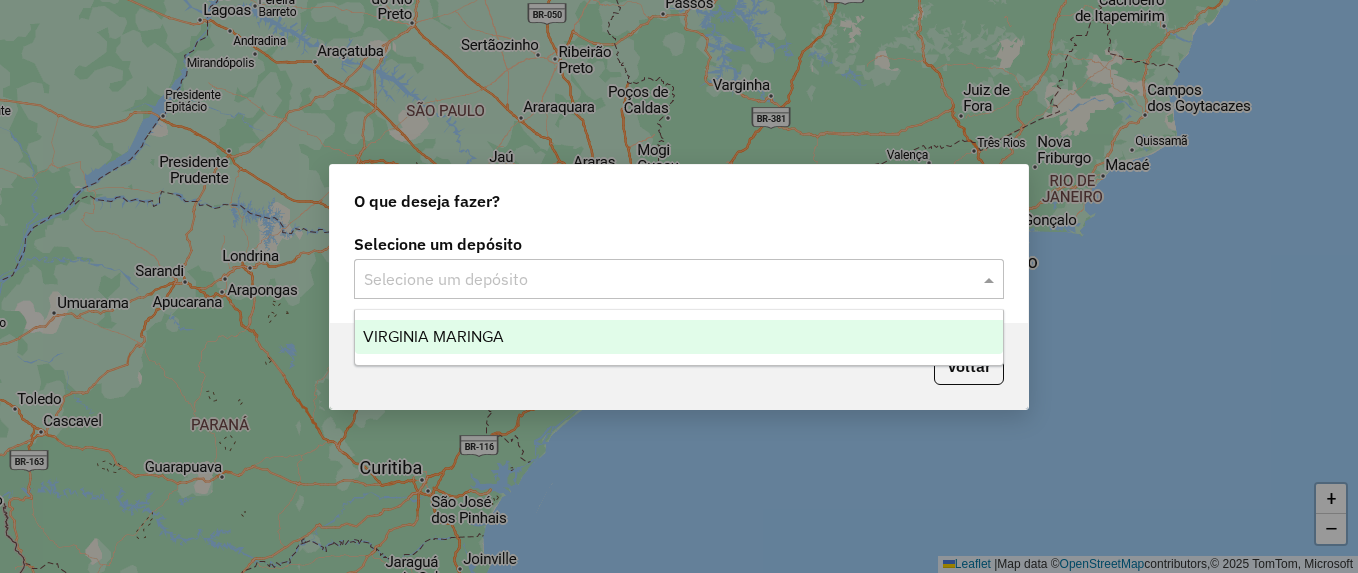 click on "VIRGINIA MARINGA" at bounding box center [433, 336] 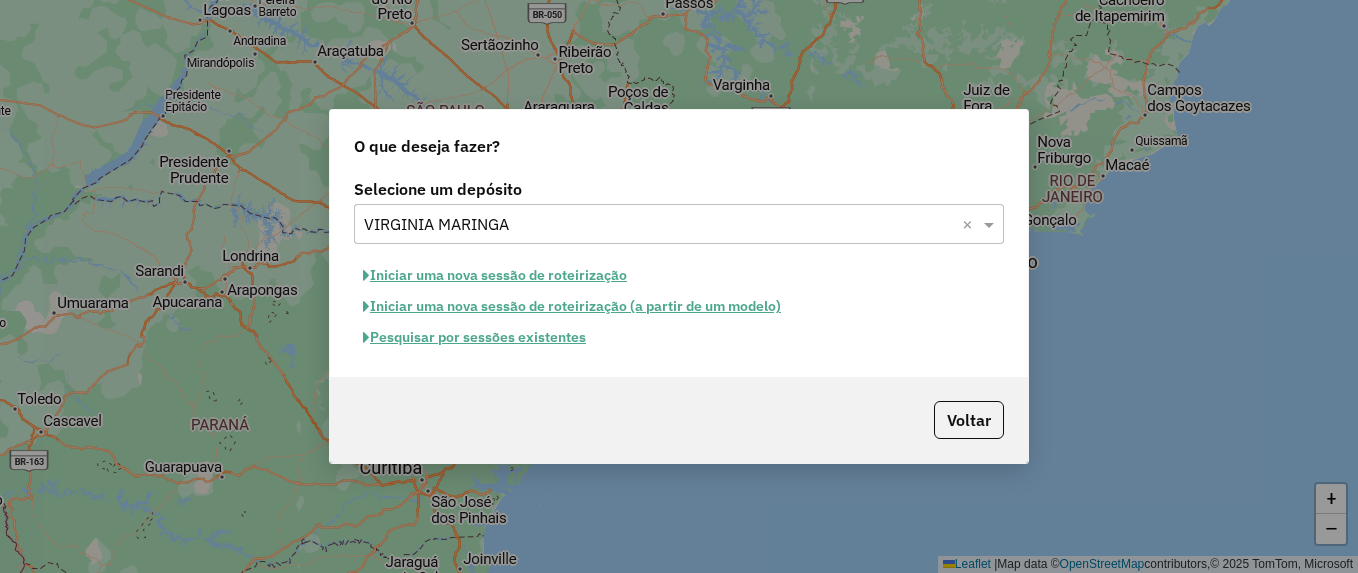 click on "Pesquisar por sessões existentes" 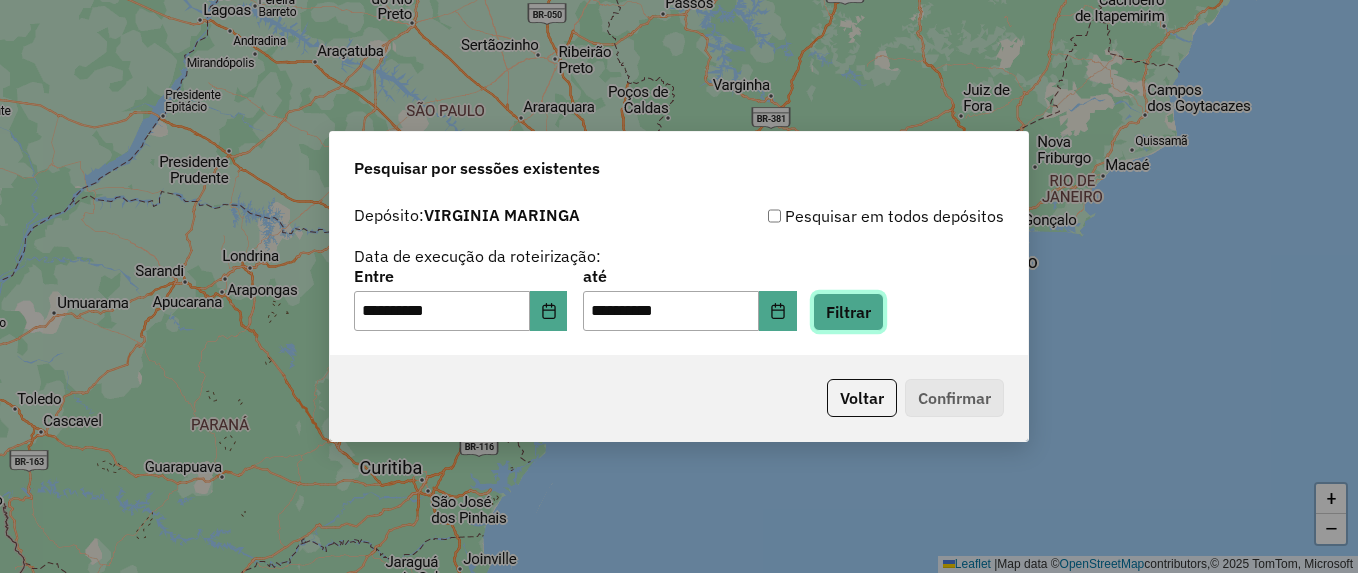 click on "Filtrar" 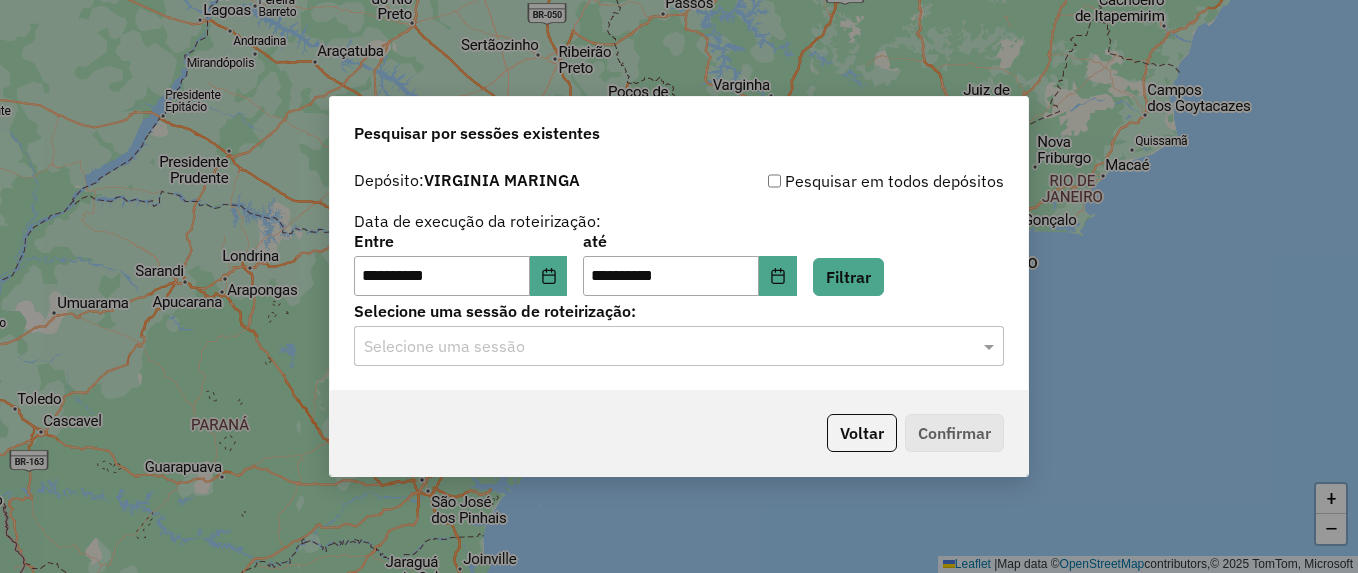 click 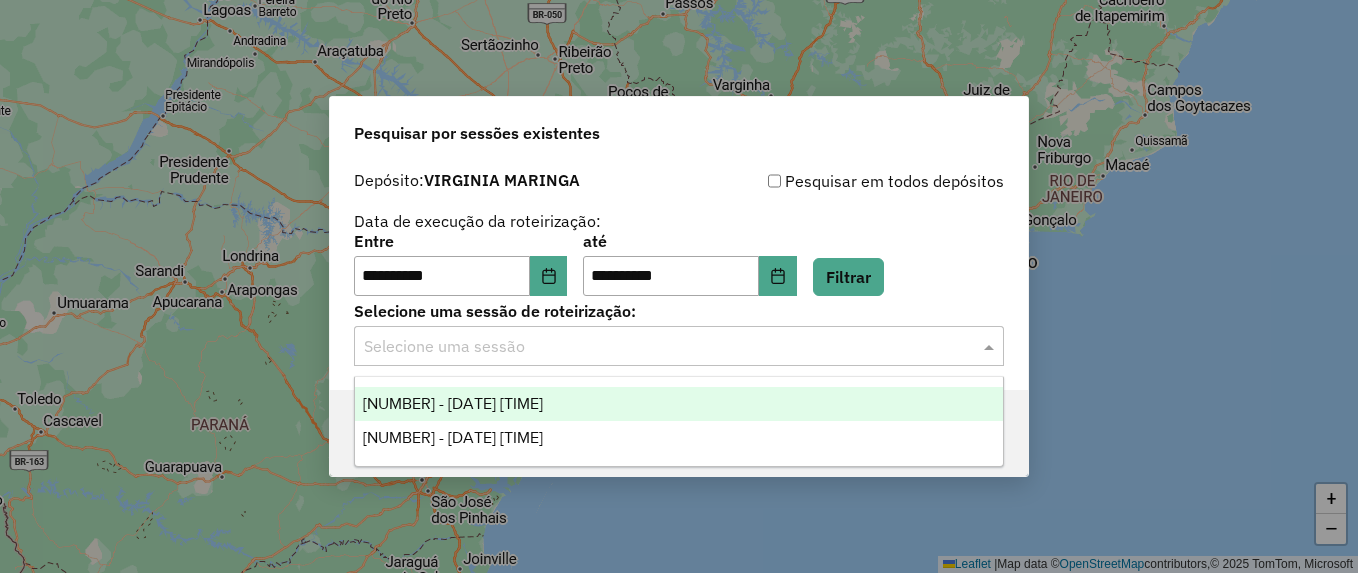 click on "[NUMBER] - [DATE] [TIME]" at bounding box center [679, 404] 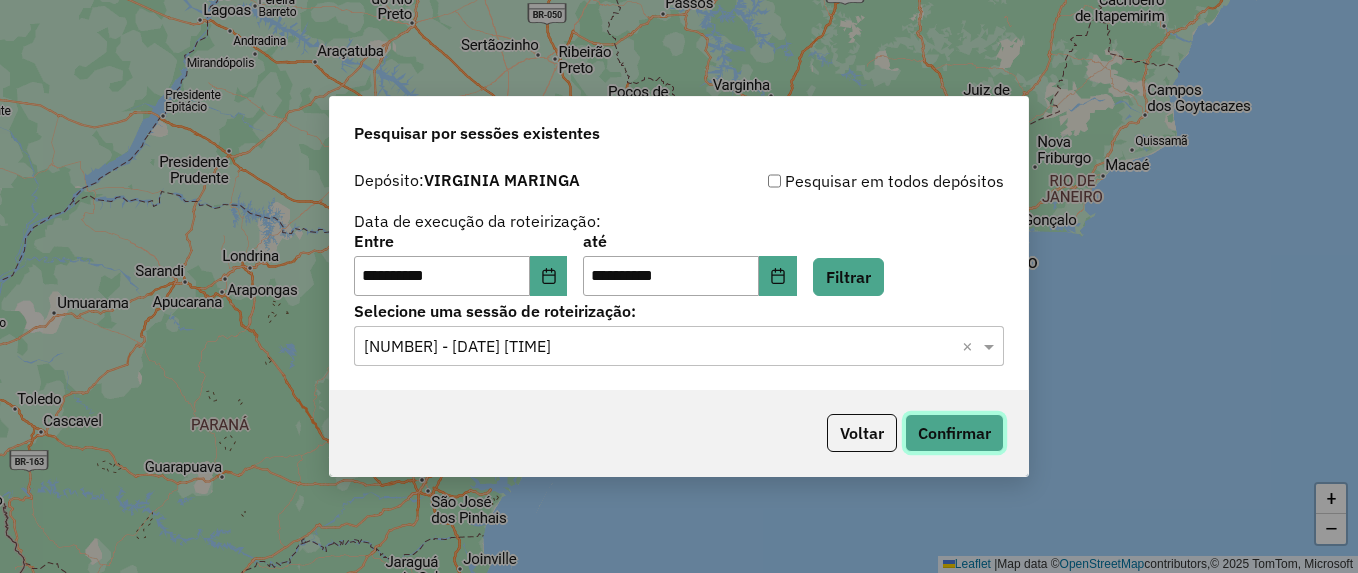 click on "Confirmar" 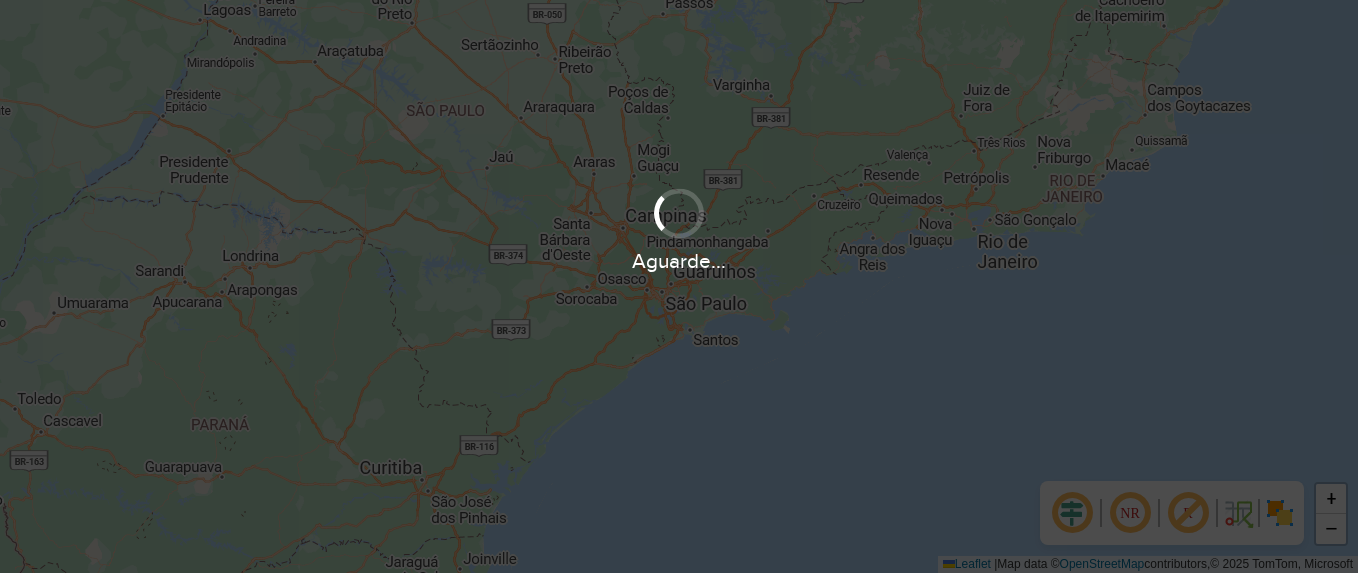 scroll, scrollTop: 0, scrollLeft: 0, axis: both 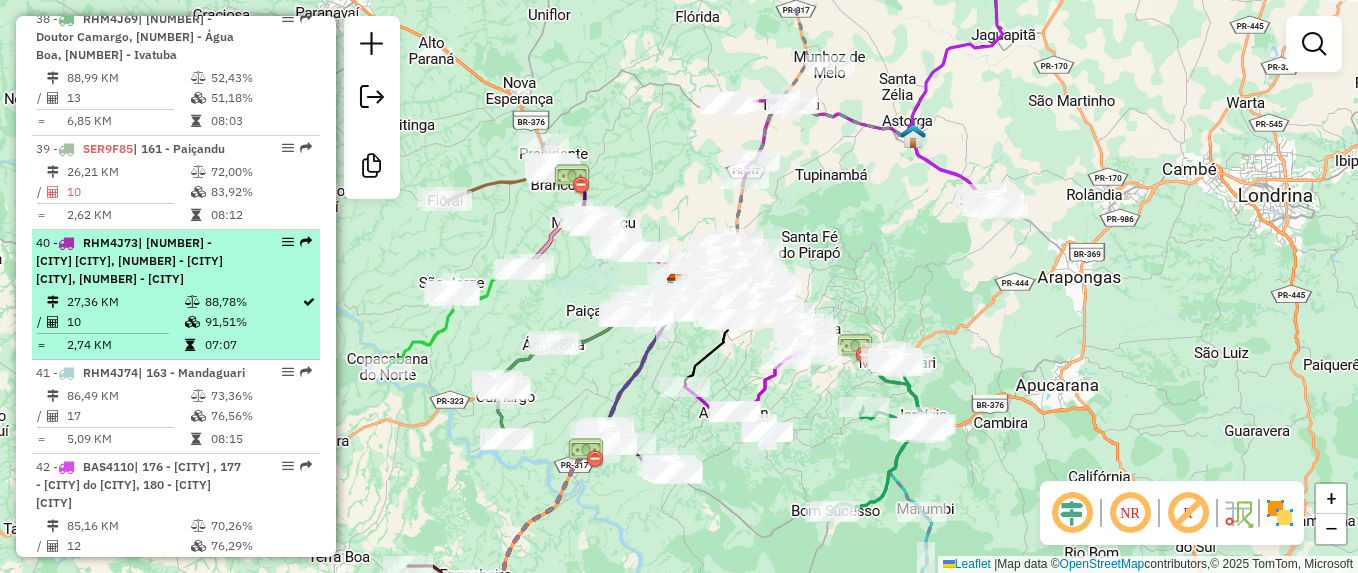 click at bounding box center (66, 243) 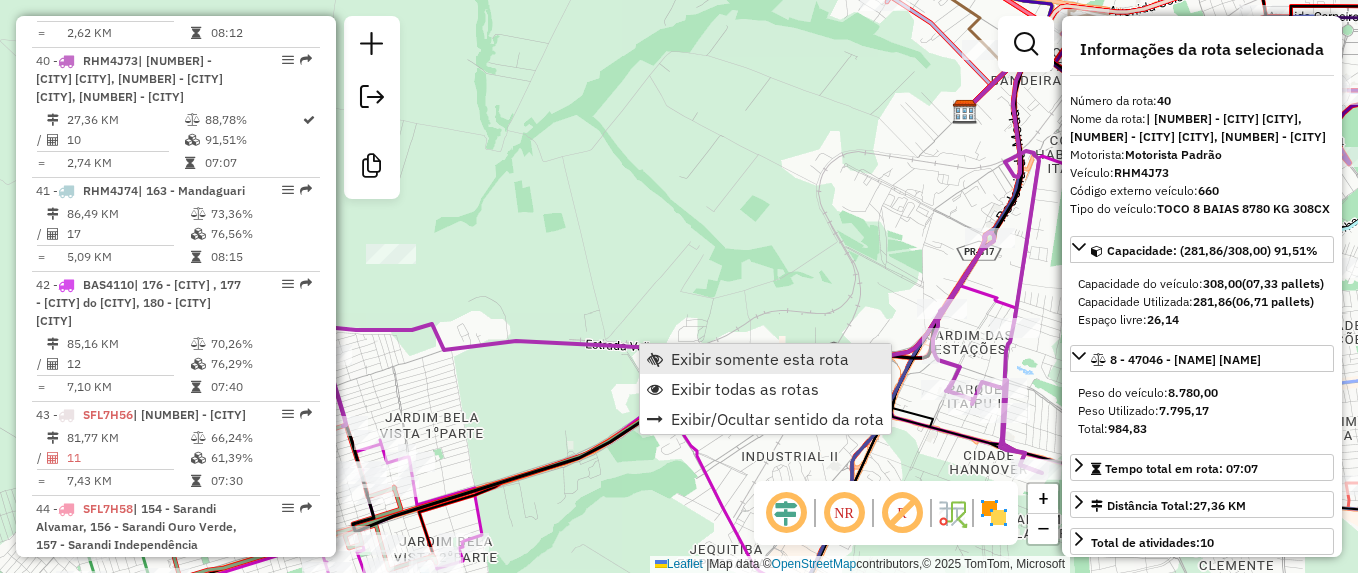 scroll, scrollTop: 5539, scrollLeft: 0, axis: vertical 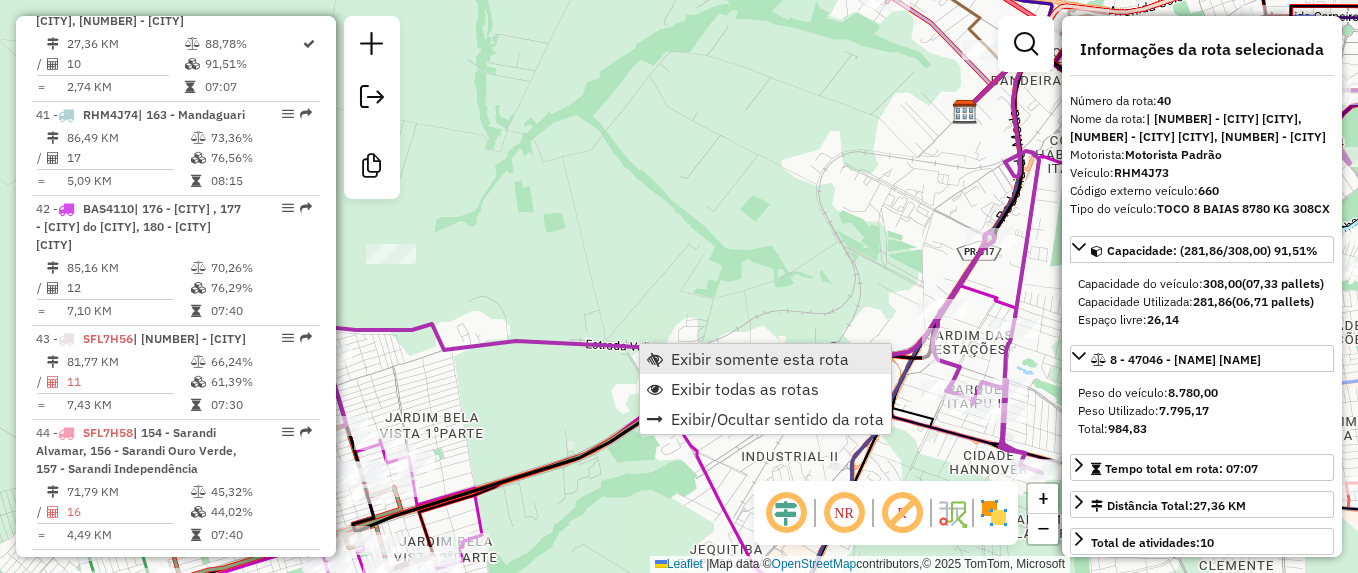 click on "Exibir somente esta rota" at bounding box center [760, 359] 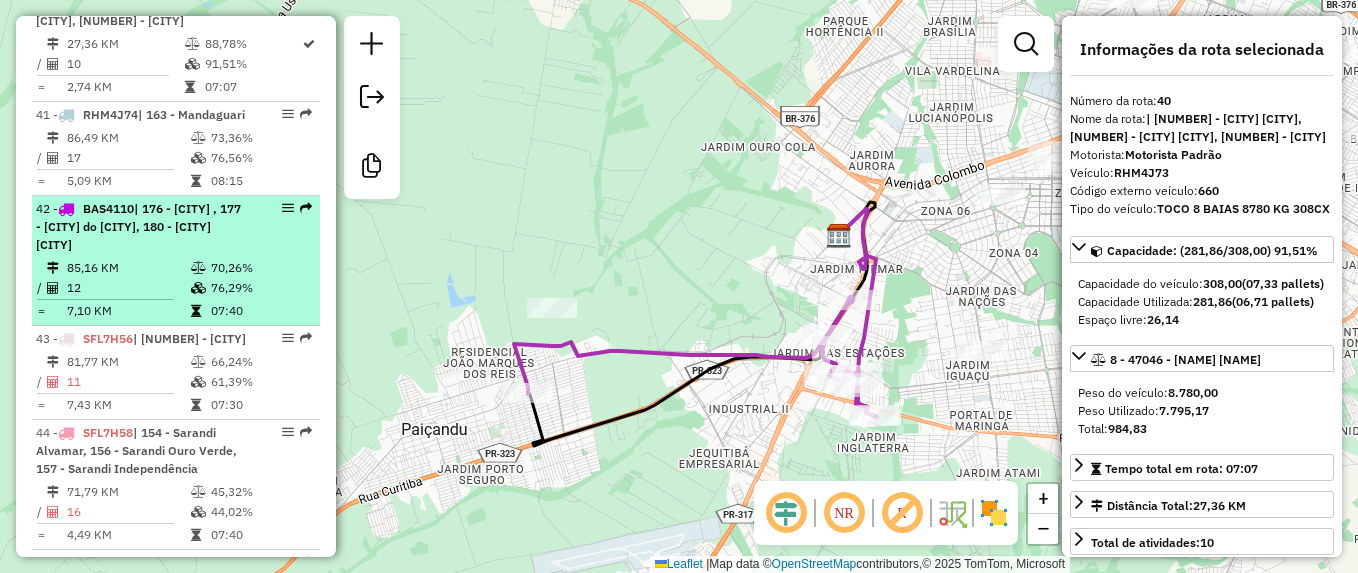 click at bounding box center [66, 209] 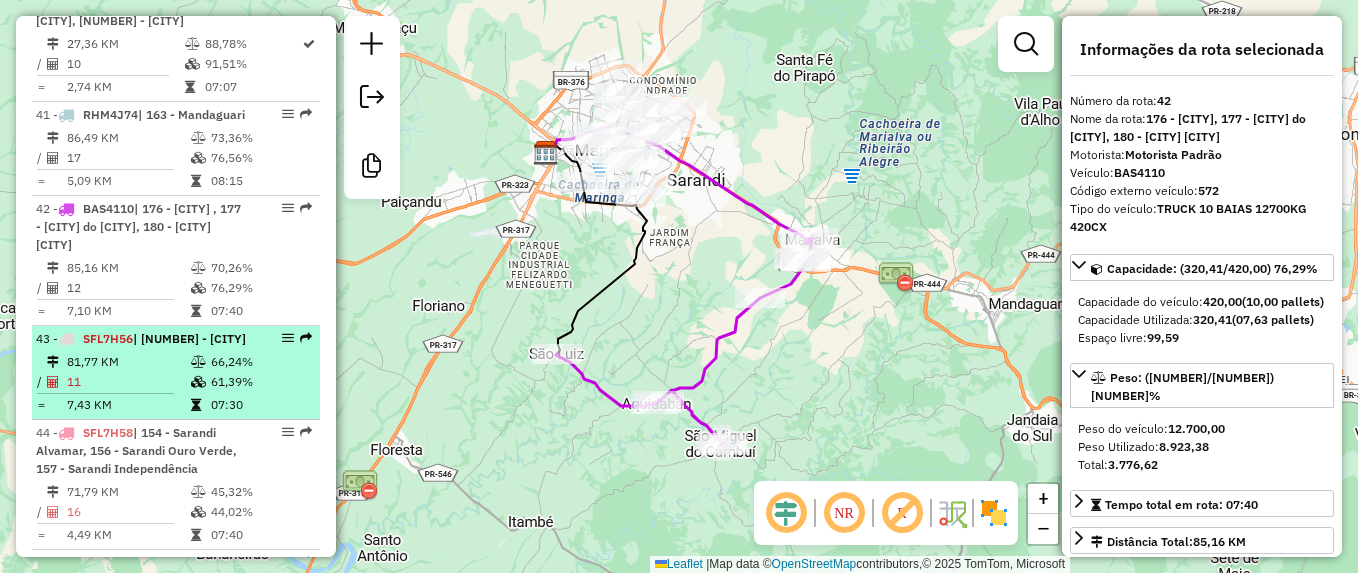 click at bounding box center (66, 339) 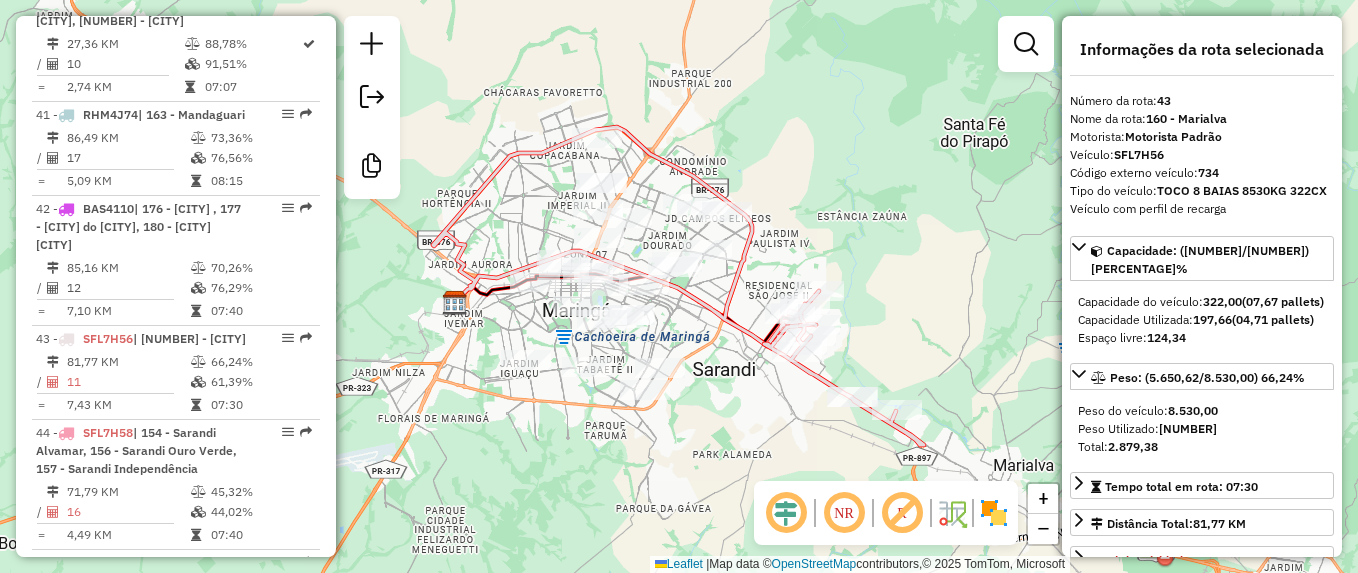 click 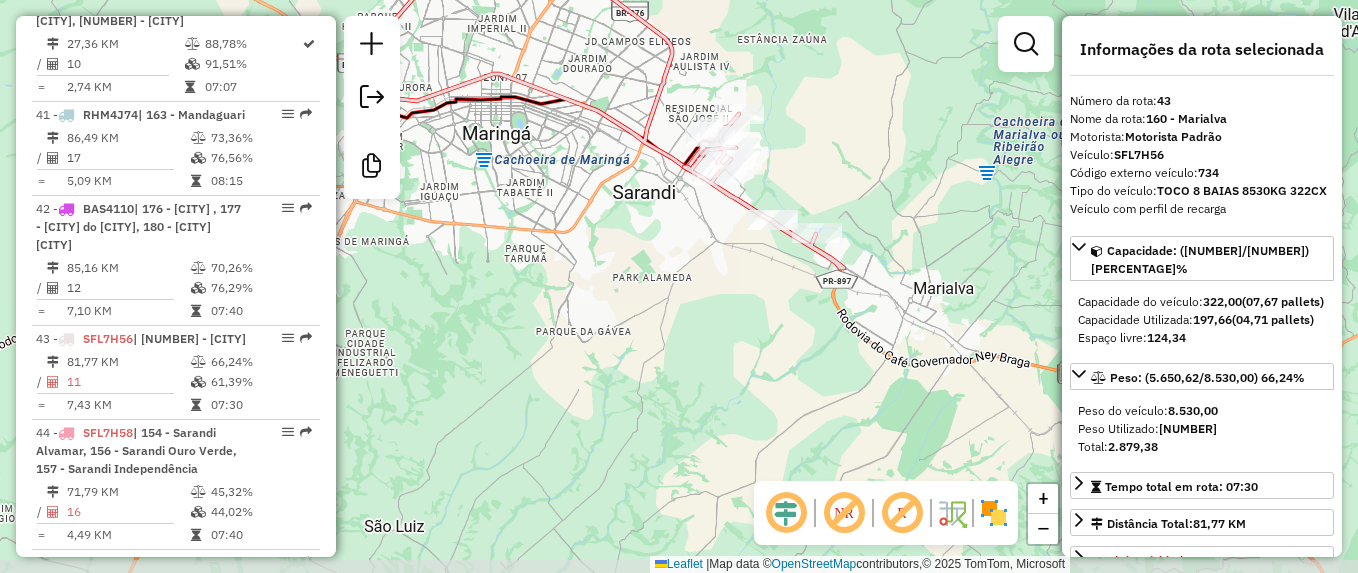 drag, startPoint x: 947, startPoint y: 352, endPoint x: 867, endPoint y: 176, distance: 193.32874 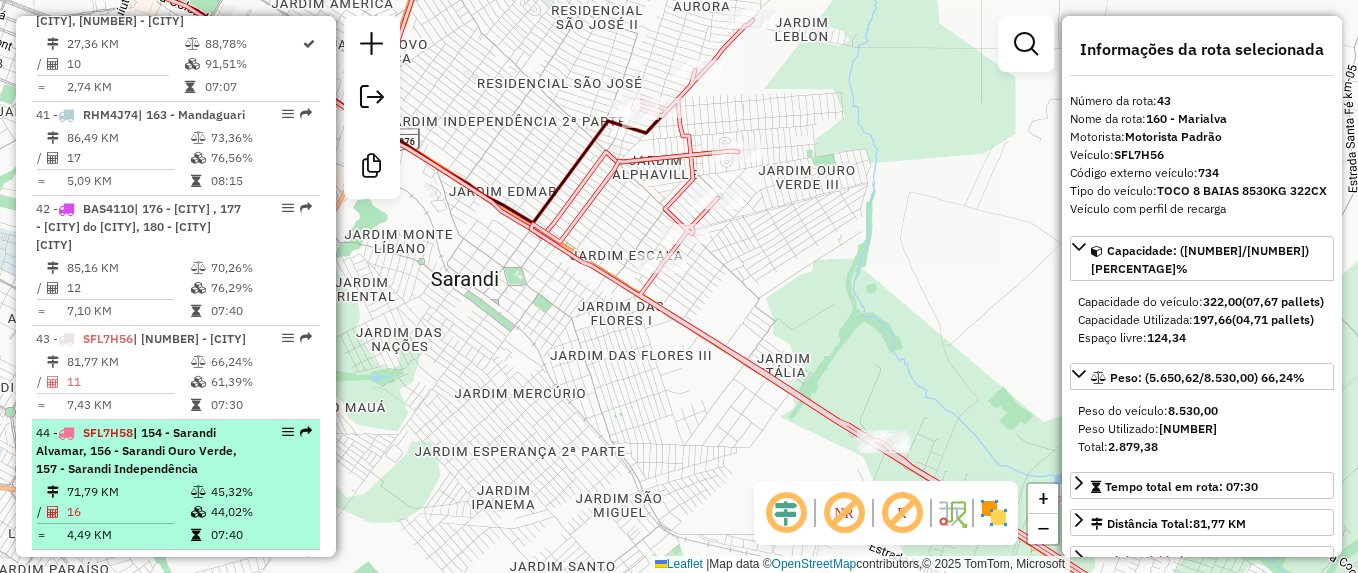 click on "[PLATE_NUMBER]   | [NUMBER] - [LOCATION_NAME], [NUMBER] - [LOCATION_NAME], [NUMBER] - [LOCATION_NAME]" at bounding box center (136, 450) 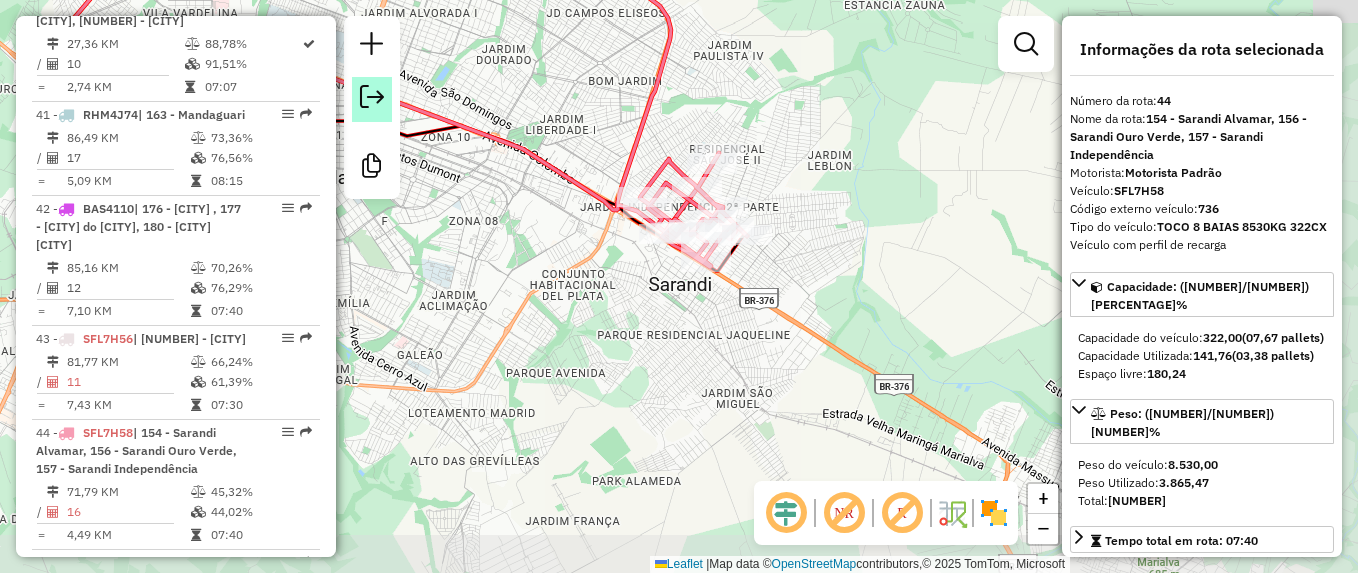 drag, startPoint x: 656, startPoint y: 325, endPoint x: 372, endPoint y: 99, distance: 362.94904 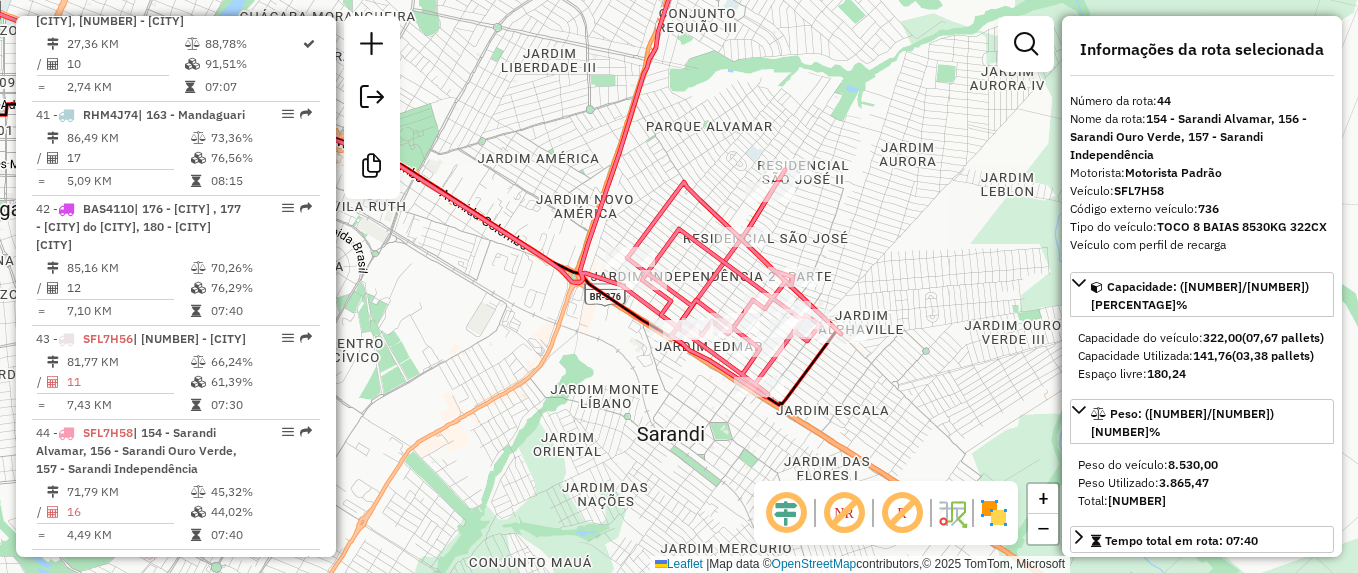 scroll, scrollTop: 5877, scrollLeft: 0, axis: vertical 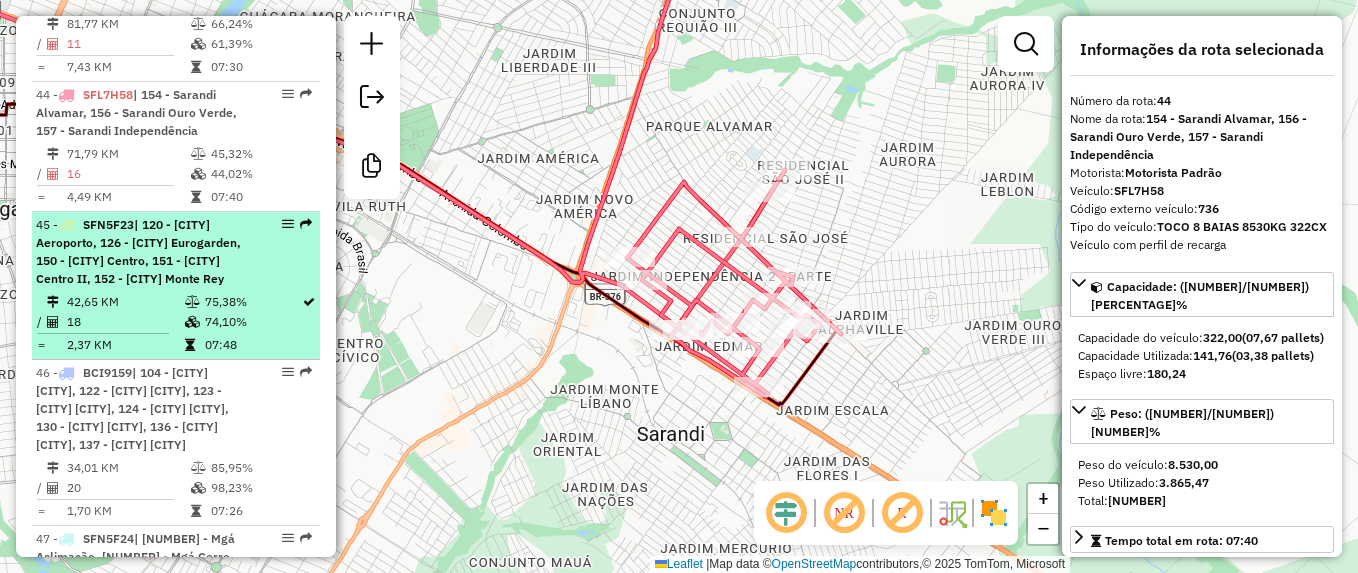 click at bounding box center (66, 225) 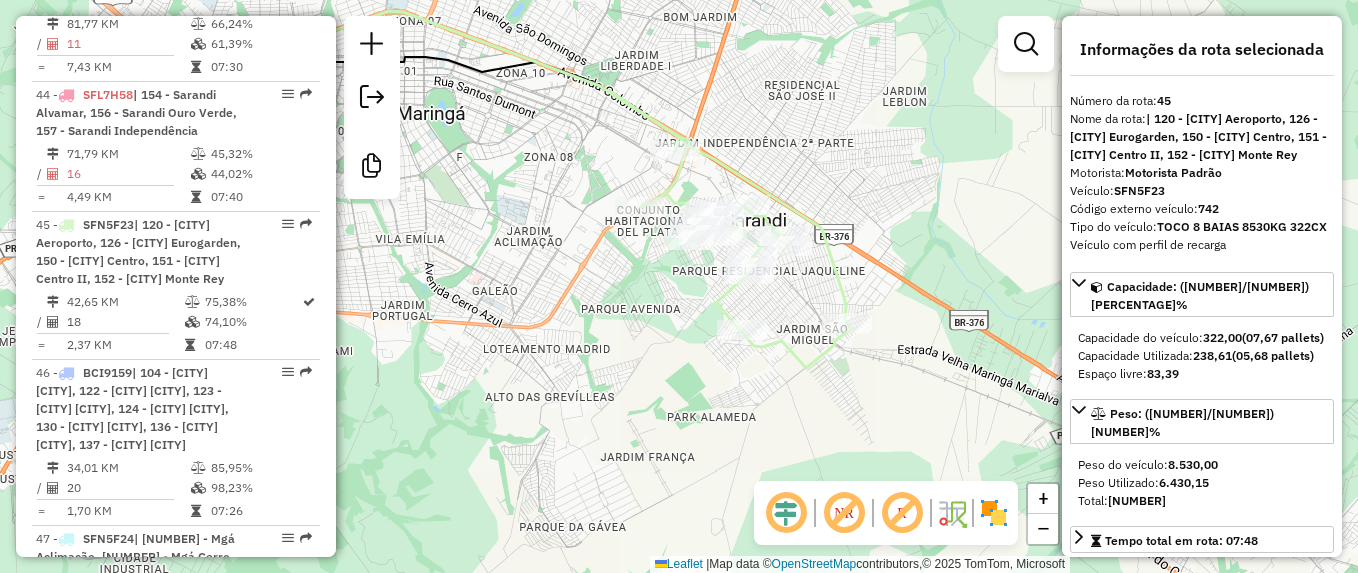 drag, startPoint x: 746, startPoint y: 357, endPoint x: 569, endPoint y: 260, distance: 201.83656 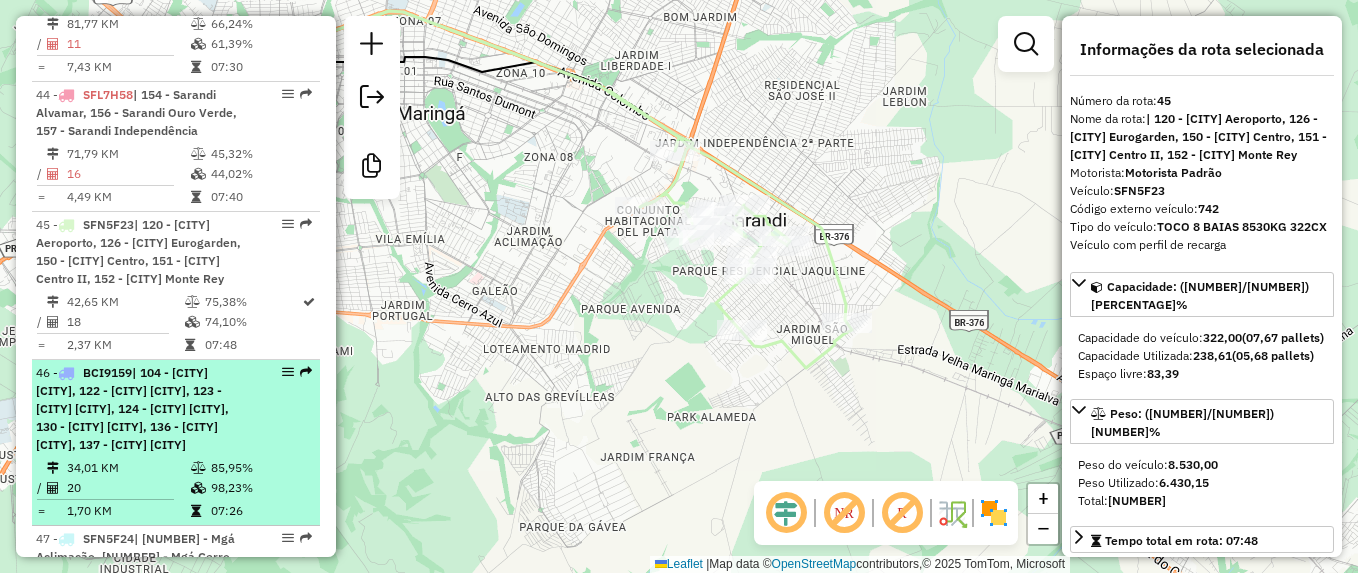 click on "[PLATE_NUMBER]   | [NUMBER] - [LOCATION_NAME] - [CITY], [NUMBER] - [LOCATION_NAME], [NUMBER] - [LOCATION_NAME], [NUMBER] - [LOCATION_NAME], [NUMBER] - [LOCATION_NAME], [NUMBER] - [LOCATION_NAME], [NUMBER] - [LOCATION_NAME]" at bounding box center [132, 408] 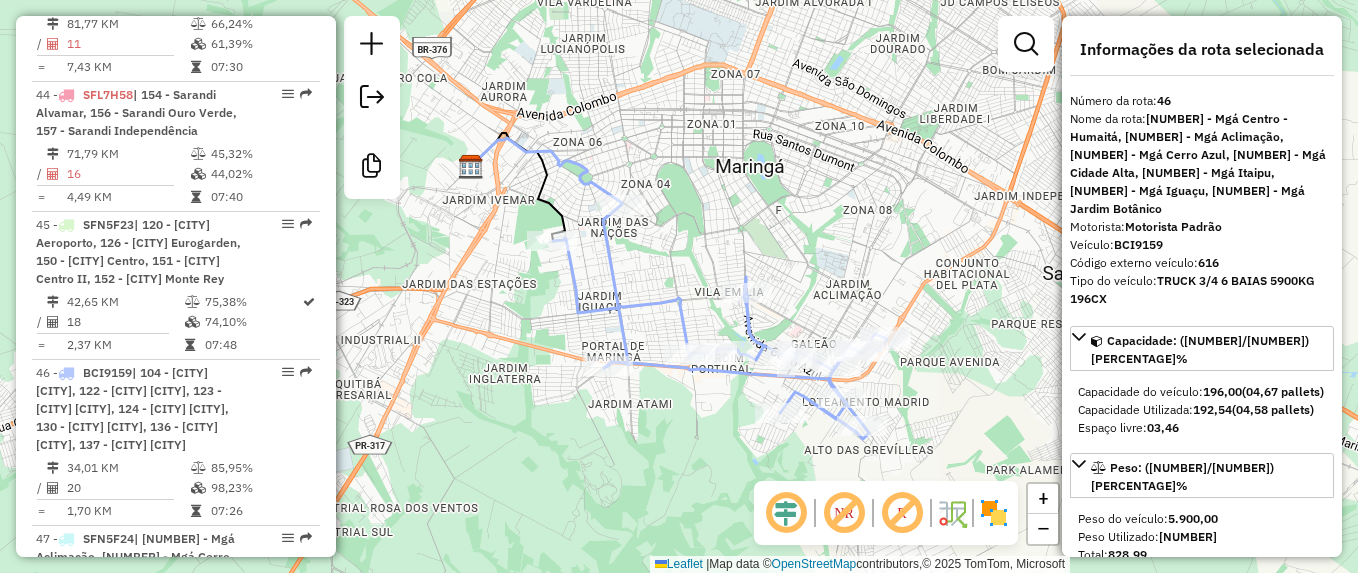 scroll, scrollTop: 6191, scrollLeft: 0, axis: vertical 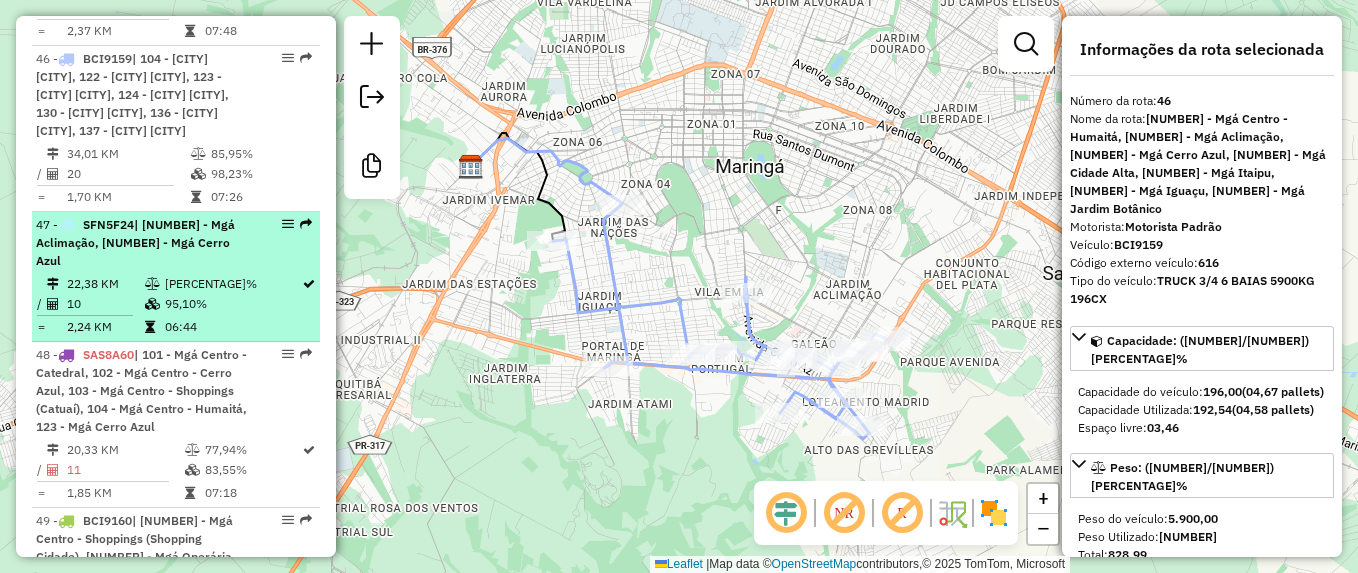click at bounding box center (66, 225) 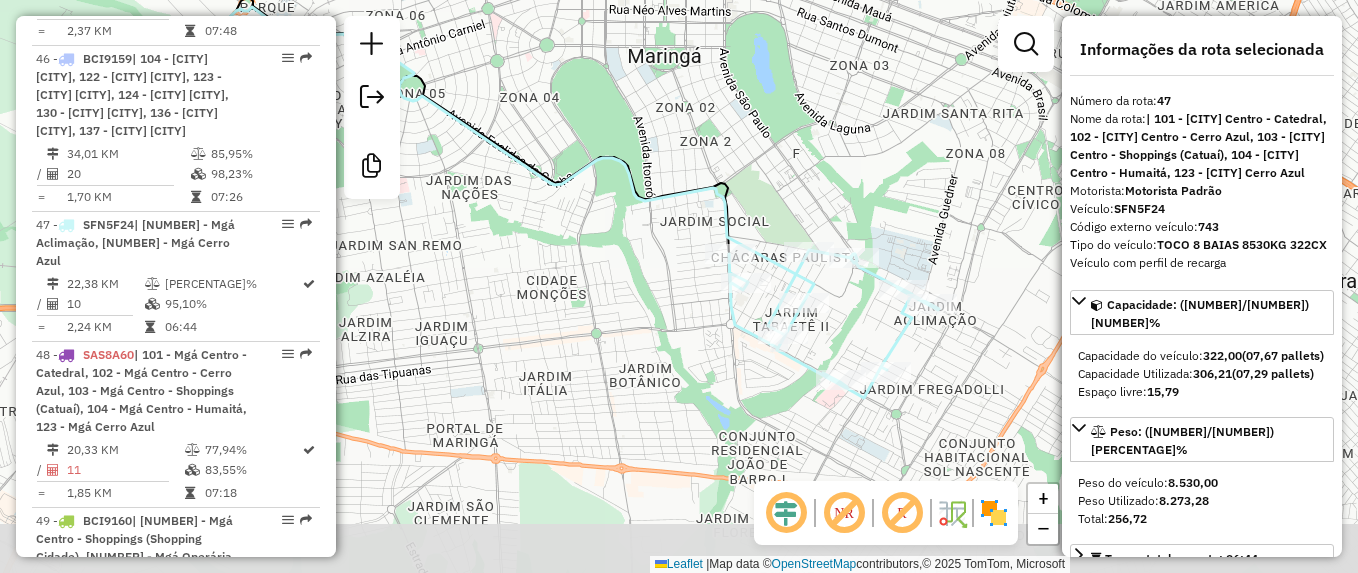 drag, startPoint x: 620, startPoint y: 340, endPoint x: 500, endPoint y: 251, distance: 149.40215 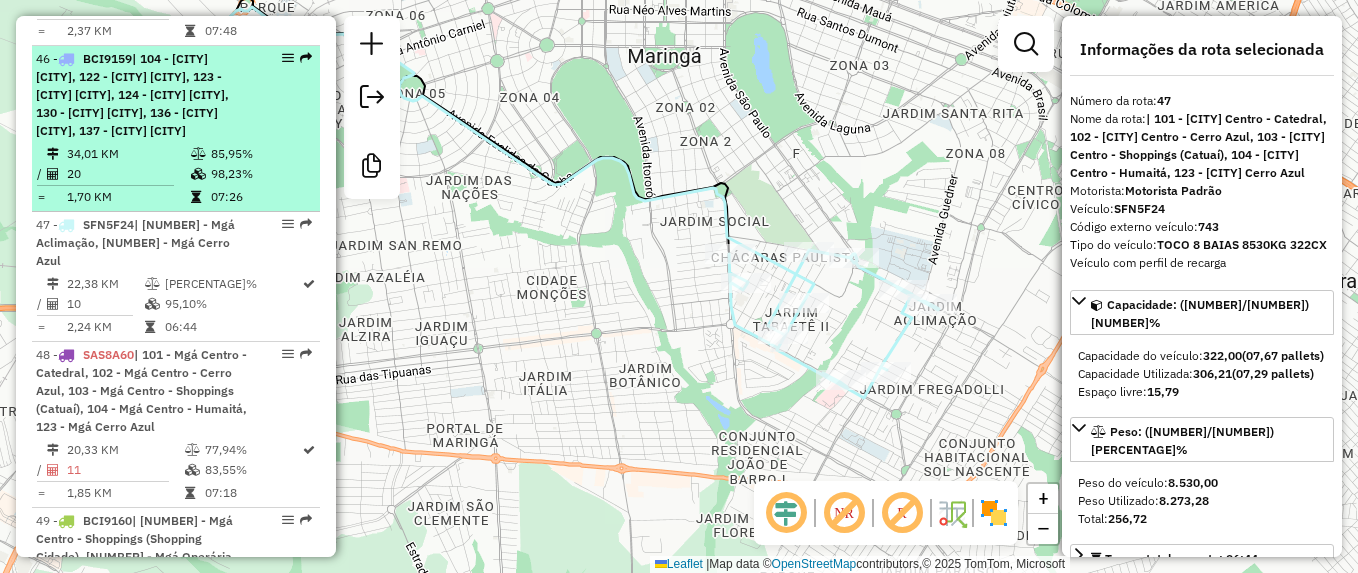 click at bounding box center (66, 59) 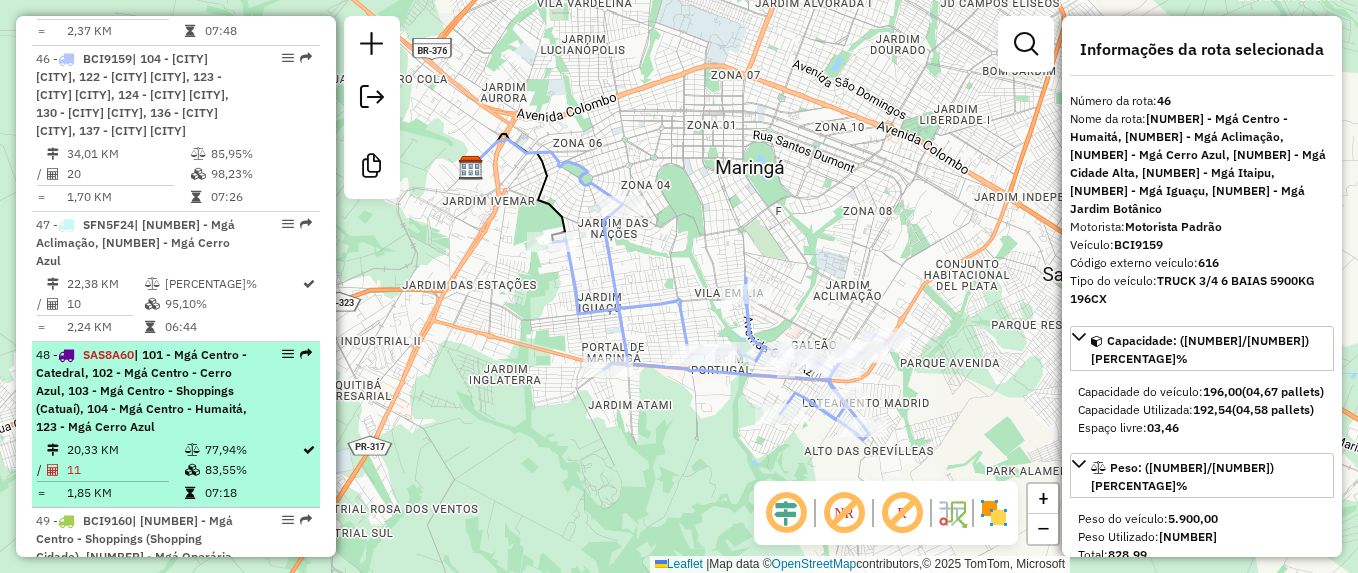 click at bounding box center [66, 355] 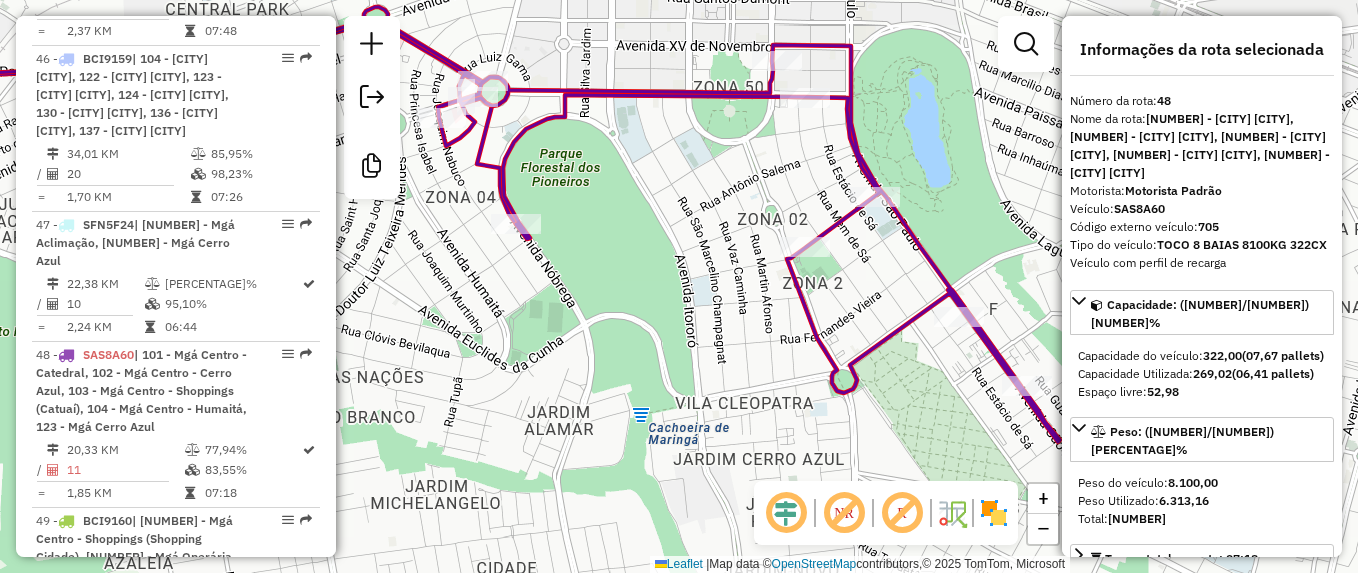 drag, startPoint x: 873, startPoint y: 376, endPoint x: 613, endPoint y: 292, distance: 273.2325 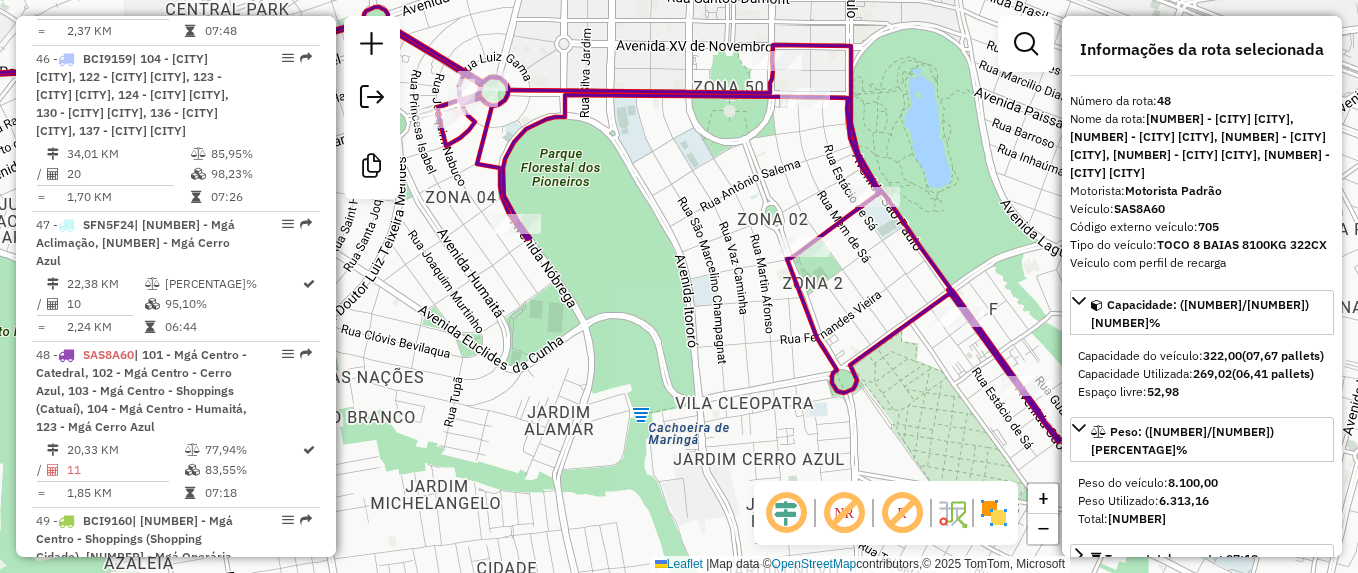 scroll, scrollTop: 6487, scrollLeft: 0, axis: vertical 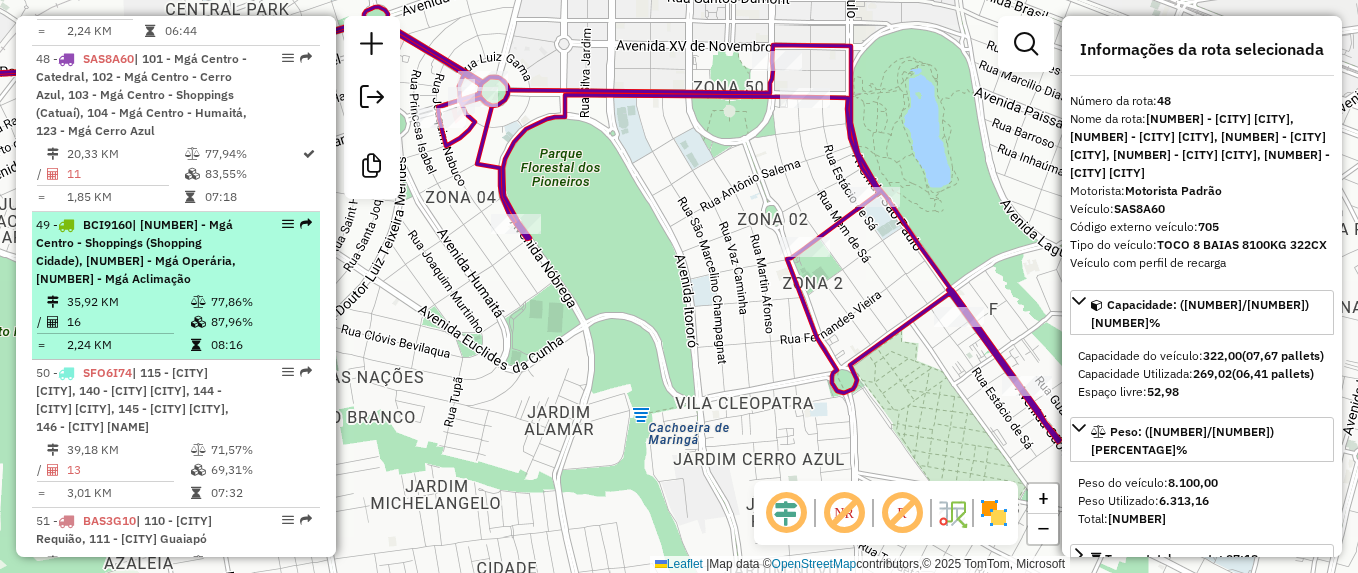 click at bounding box center (66, 225) 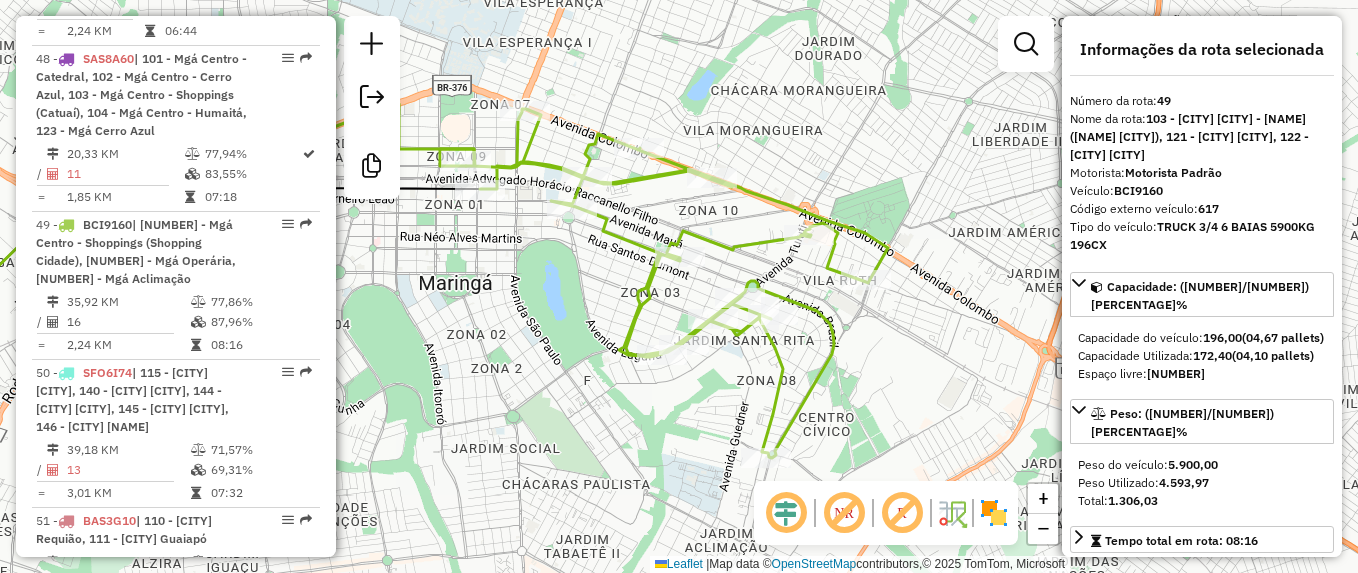 drag, startPoint x: 842, startPoint y: 411, endPoint x: 607, endPoint y: 406, distance: 235.05319 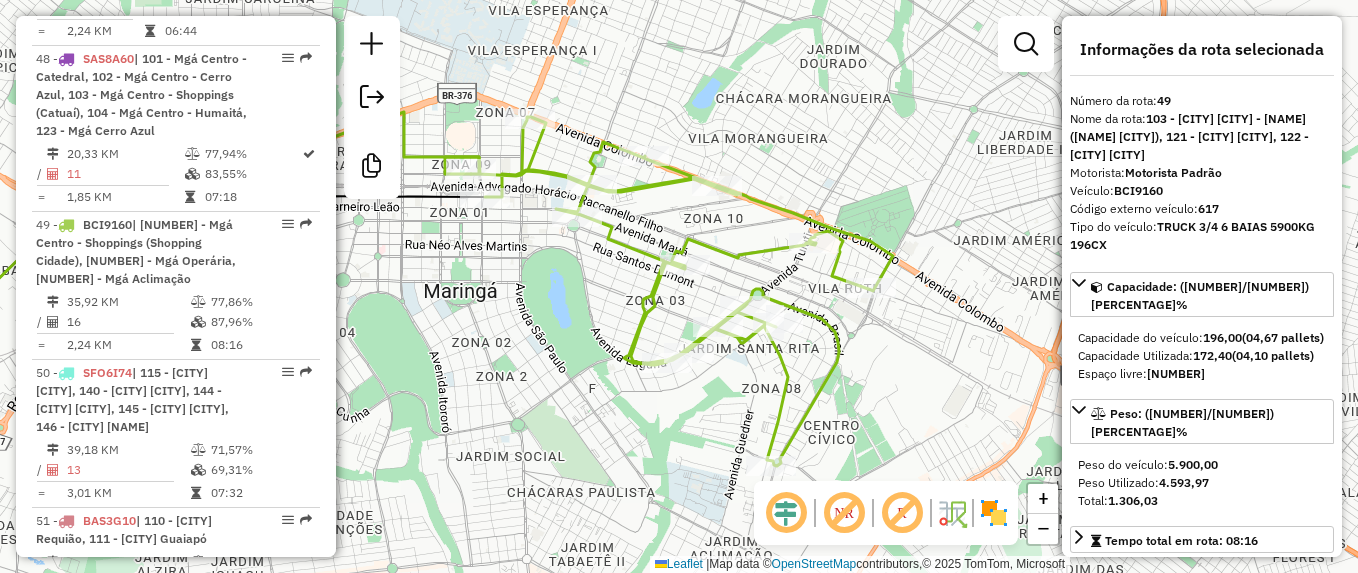 scroll, scrollTop: 6502, scrollLeft: 0, axis: vertical 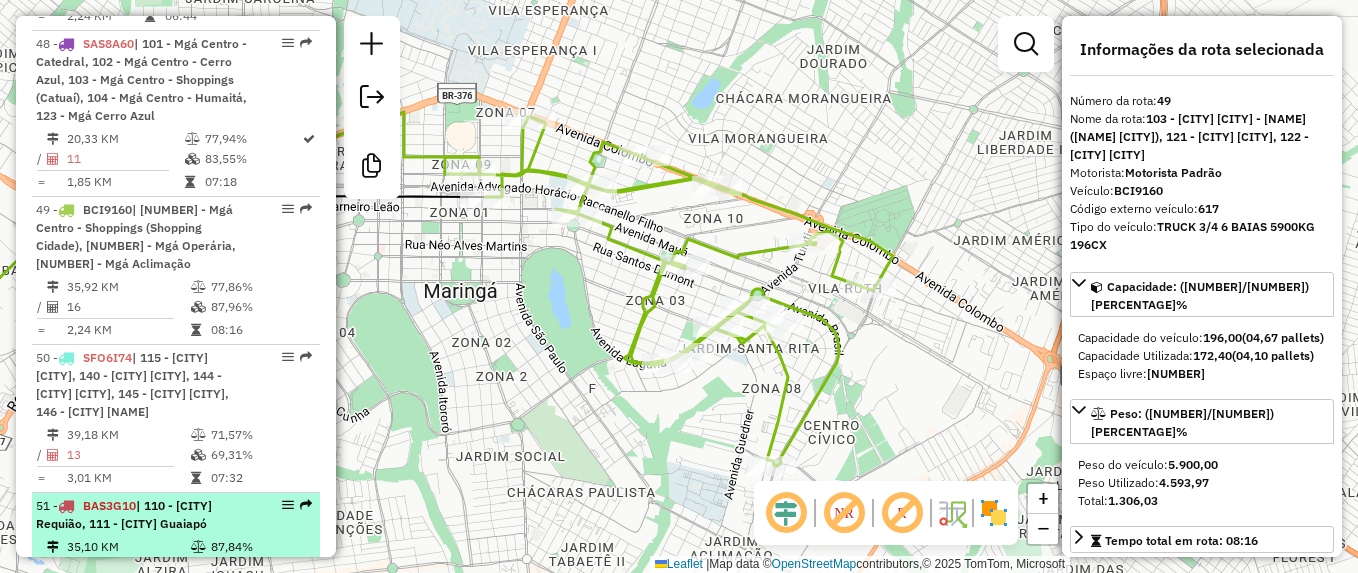 click at bounding box center (66, 506) 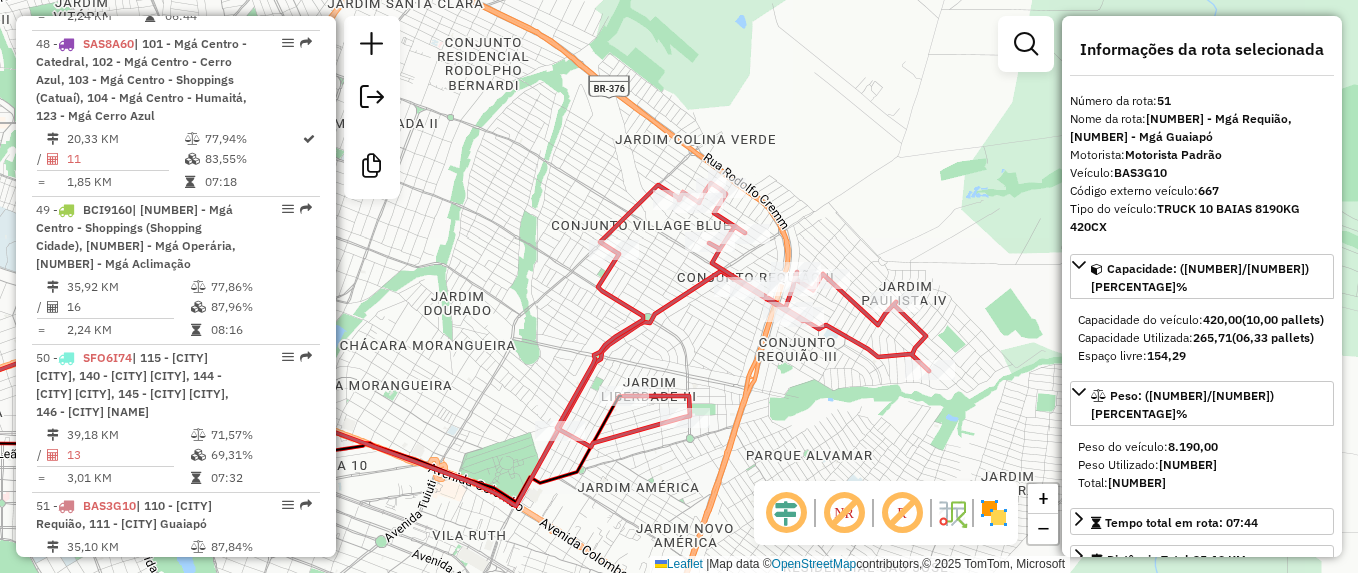 drag, startPoint x: 929, startPoint y: 254, endPoint x: 514, endPoint y: 333, distance: 422.45236 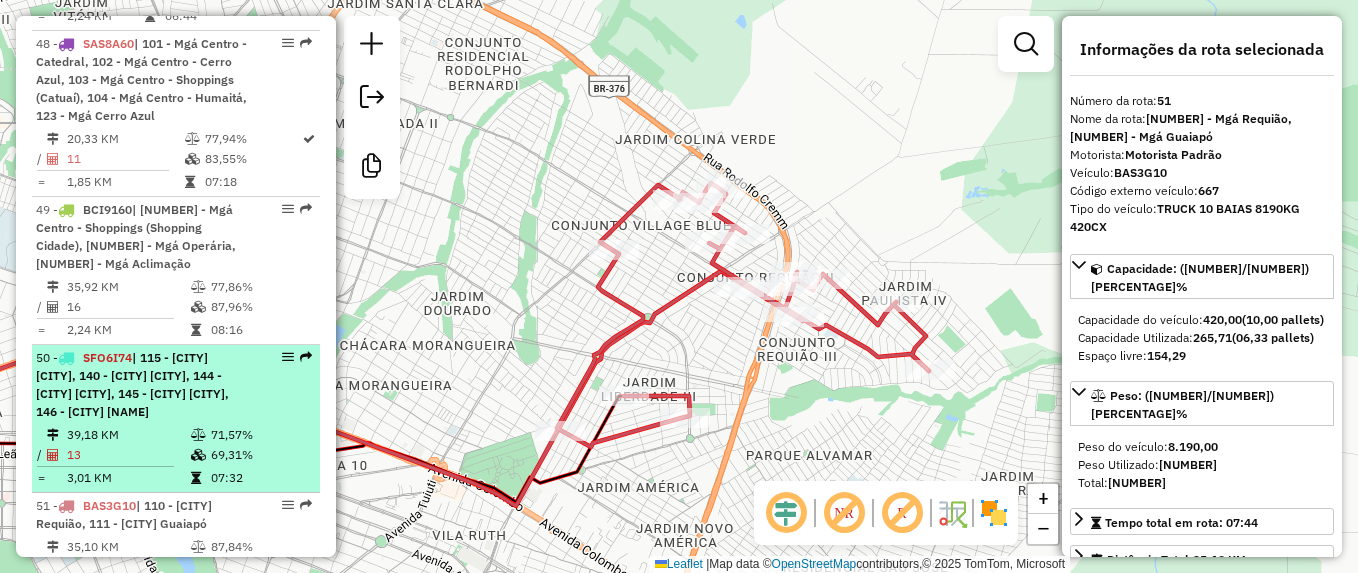 click at bounding box center (66, 358) 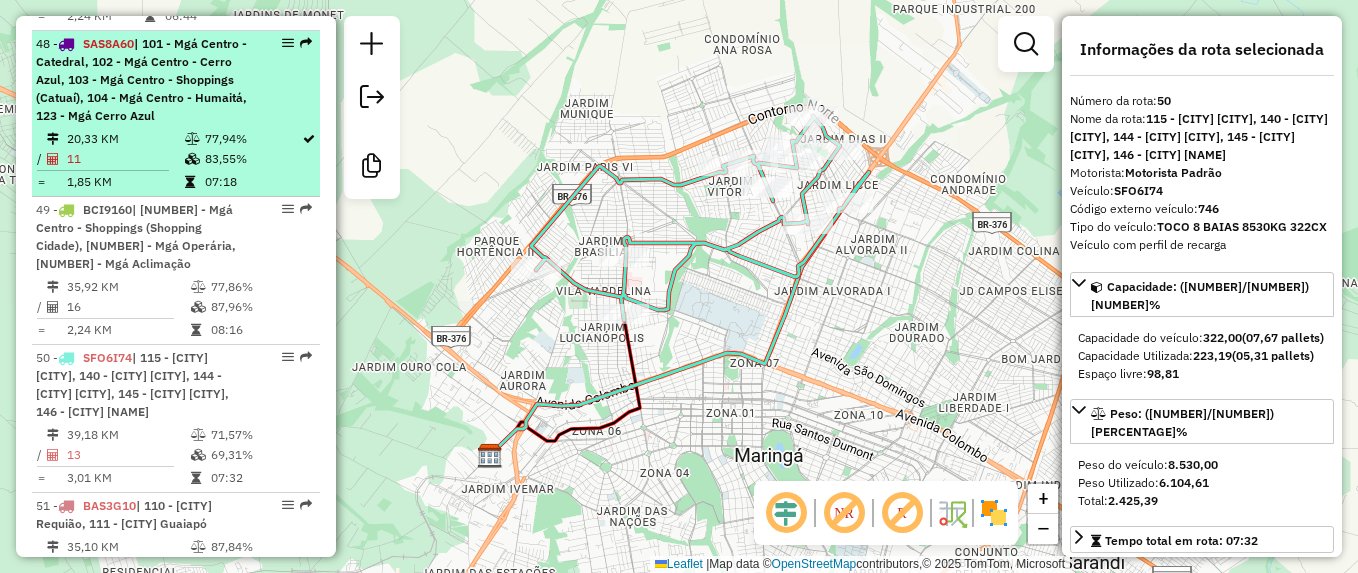 click at bounding box center [66, 44] 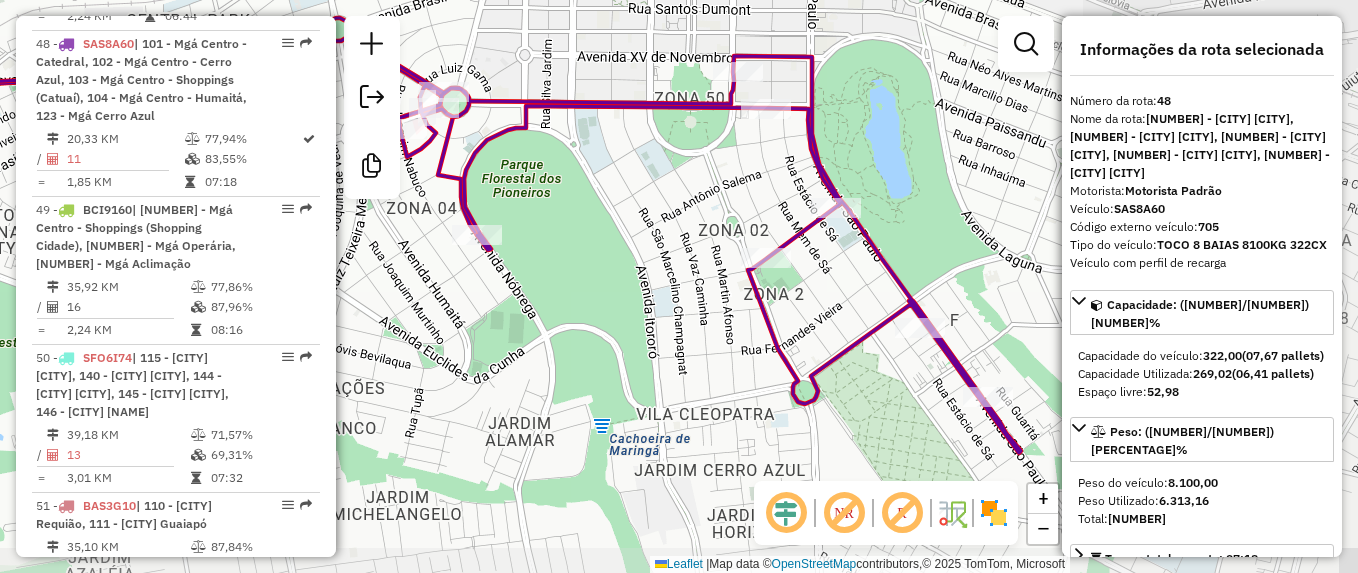 drag, startPoint x: 931, startPoint y: 396, endPoint x: 622, endPoint y: 330, distance: 315.96994 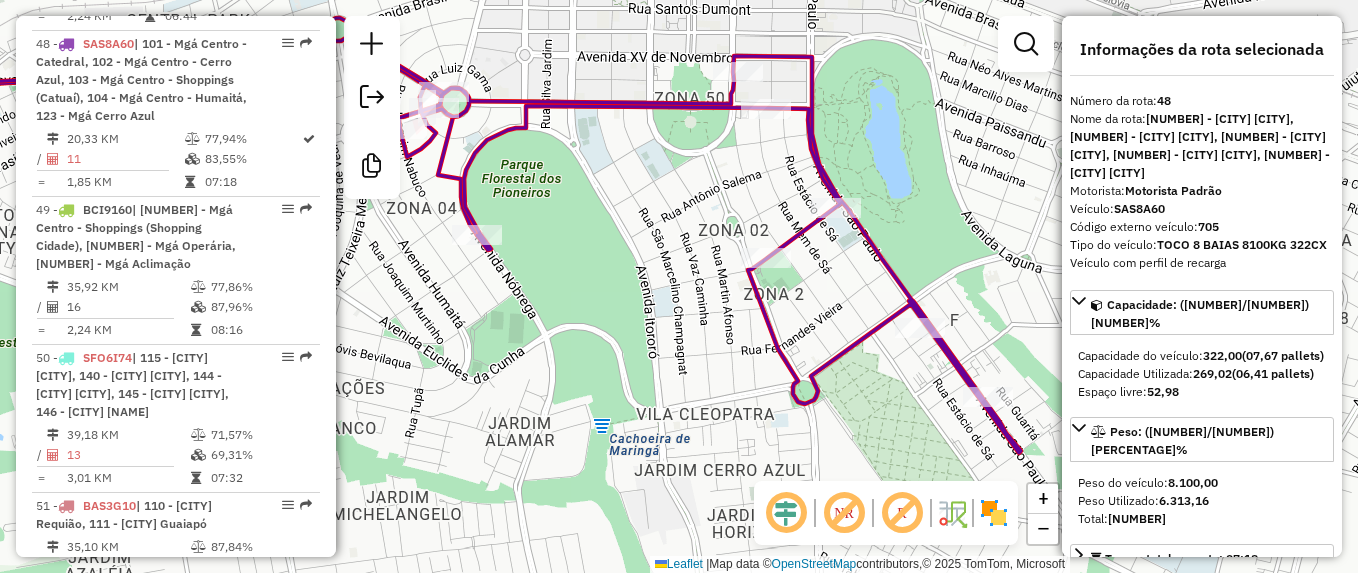 scroll, scrollTop: 7137, scrollLeft: 0, axis: vertical 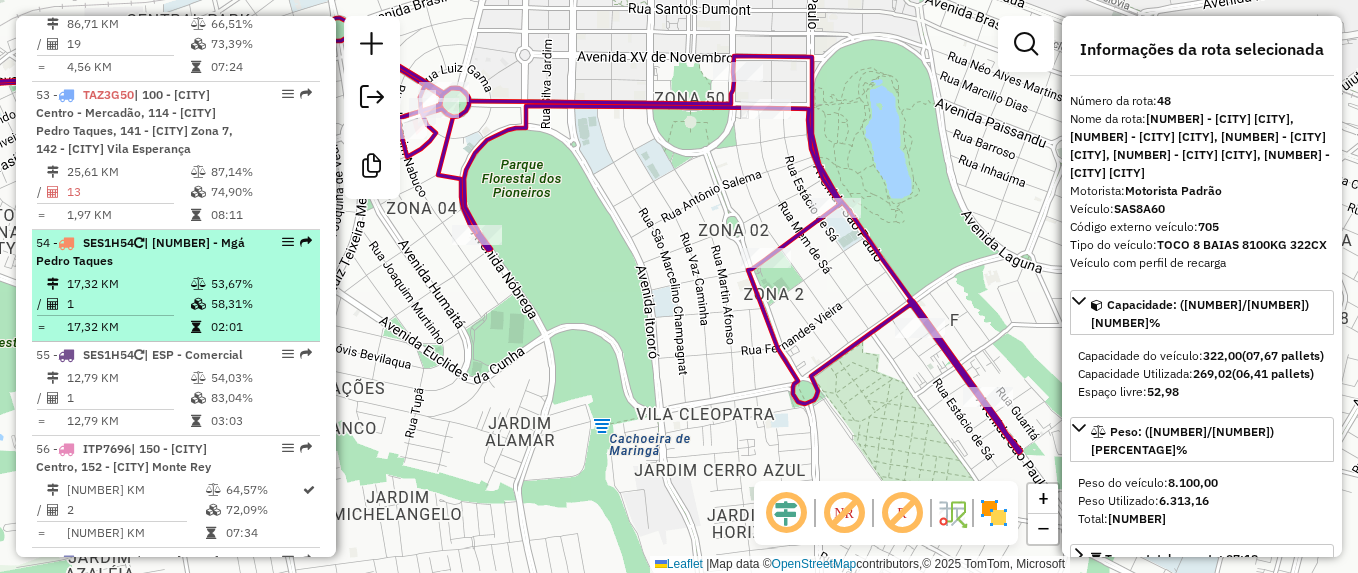 click at bounding box center [66, 243] 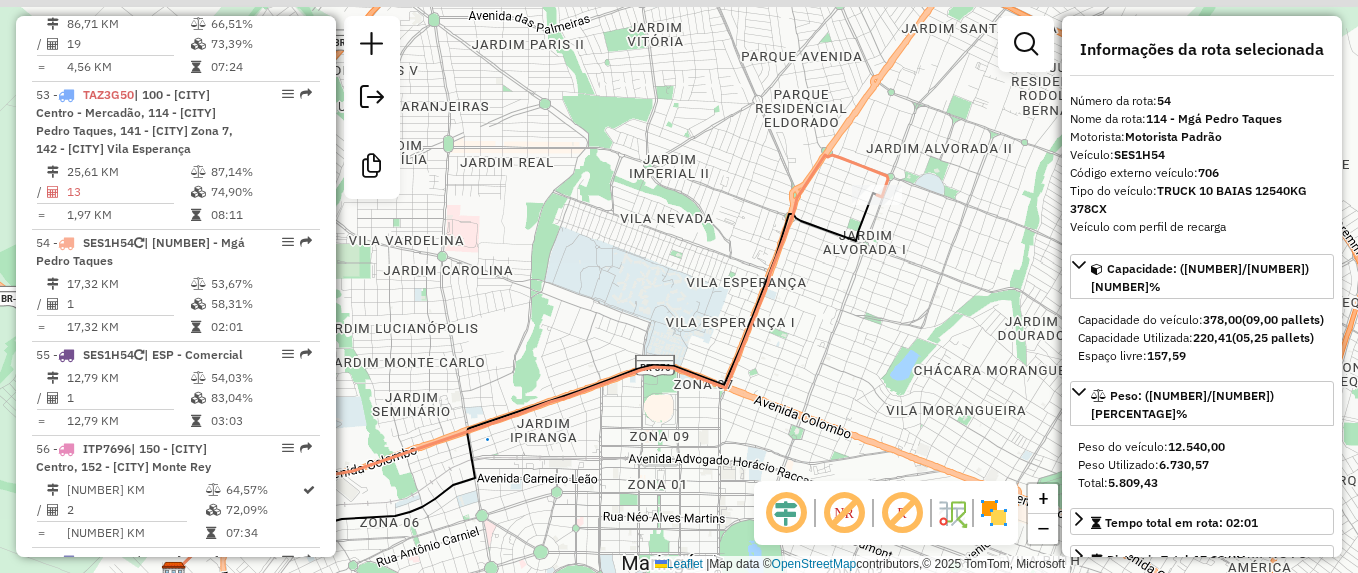 drag, startPoint x: 966, startPoint y: 211, endPoint x: 765, endPoint y: 307, distance: 222.74873 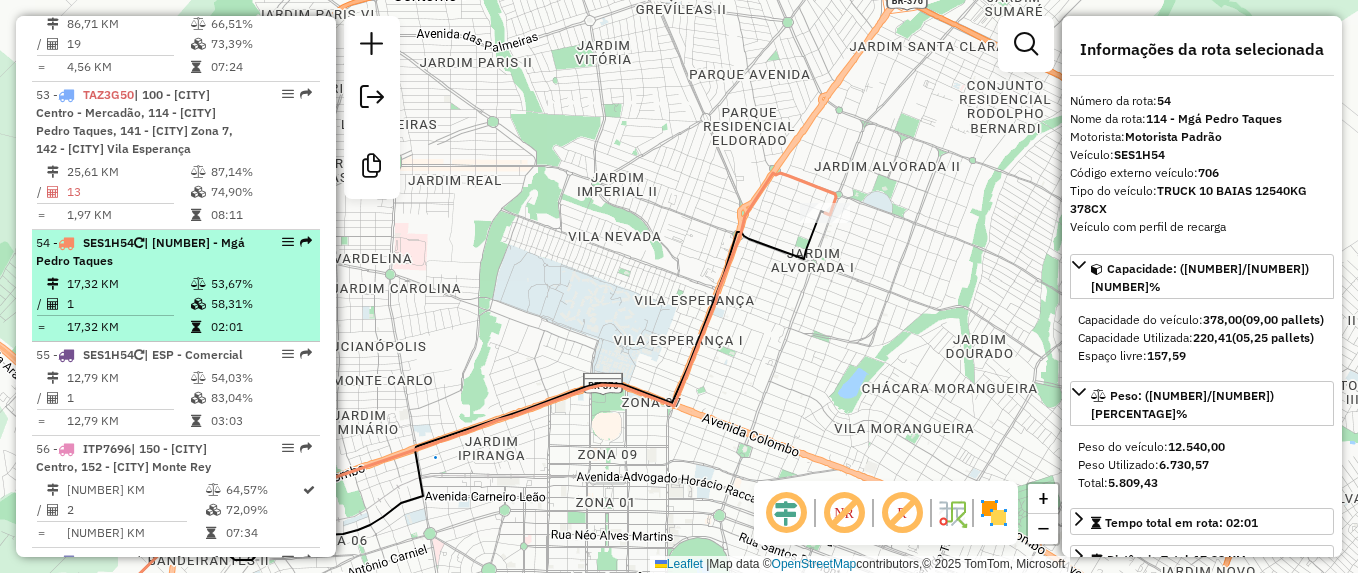 click at bounding box center (66, 243) 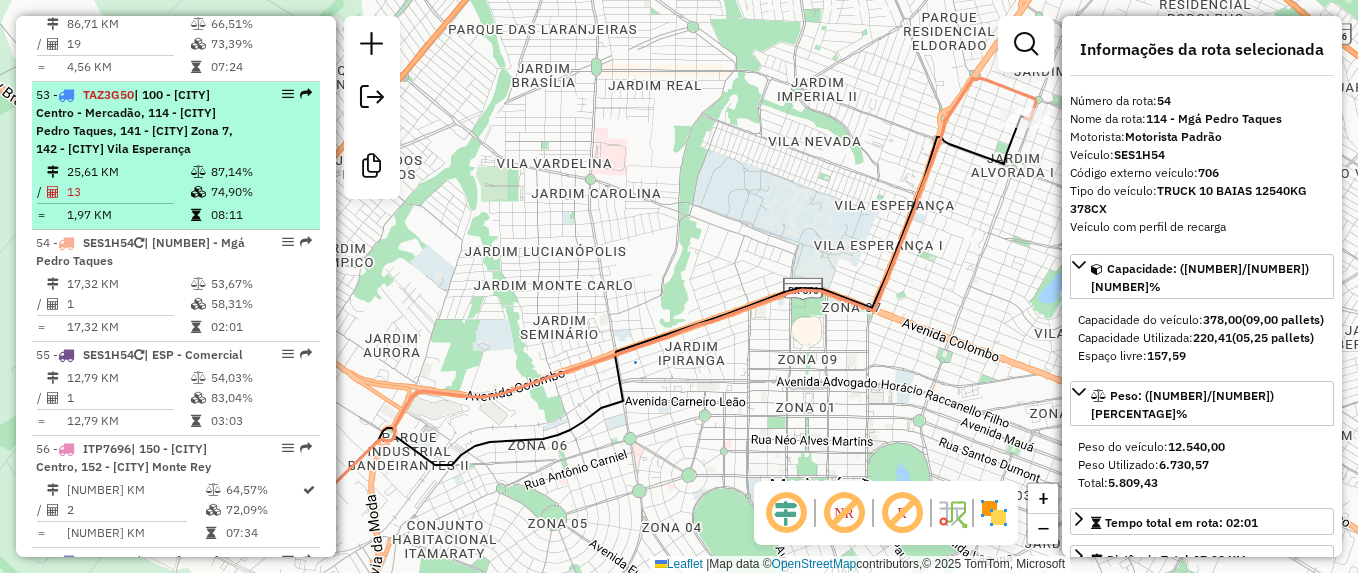click at bounding box center (66, 95) 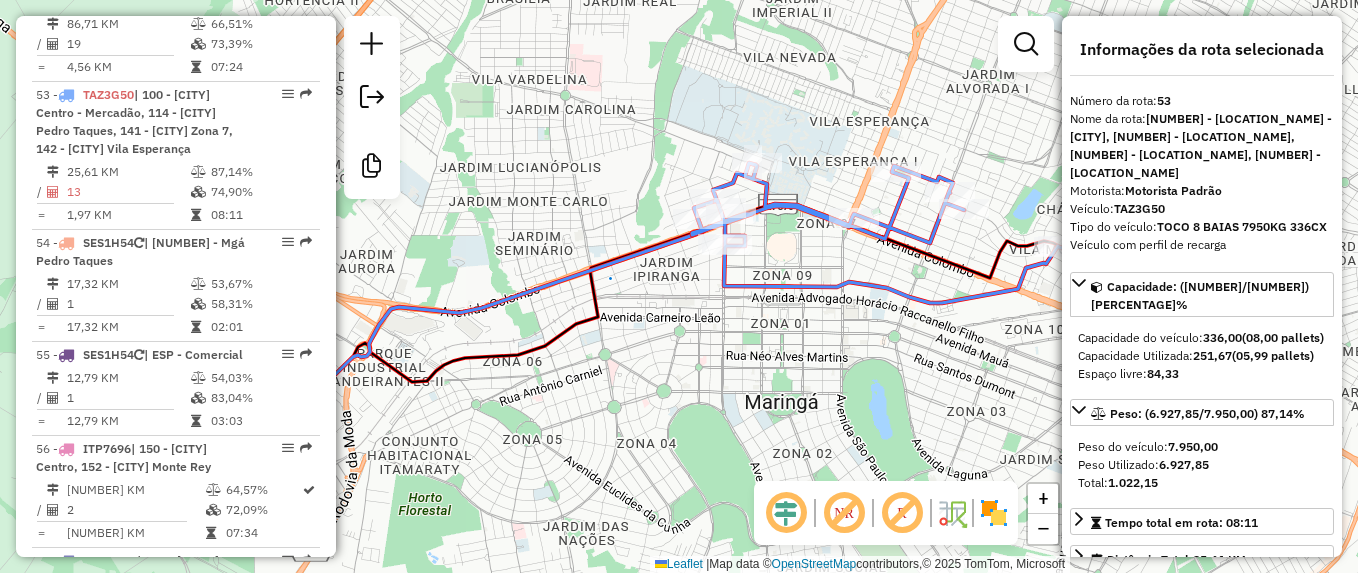 scroll, scrollTop: 6191, scrollLeft: 0, axis: vertical 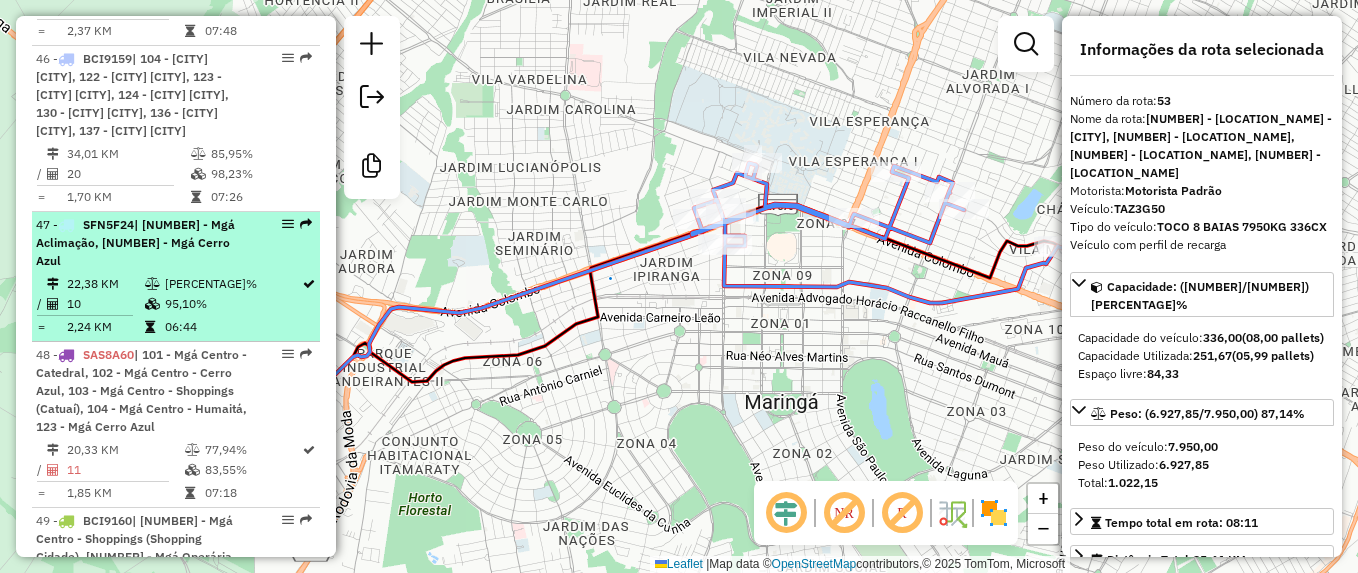 click at bounding box center [66, 225] 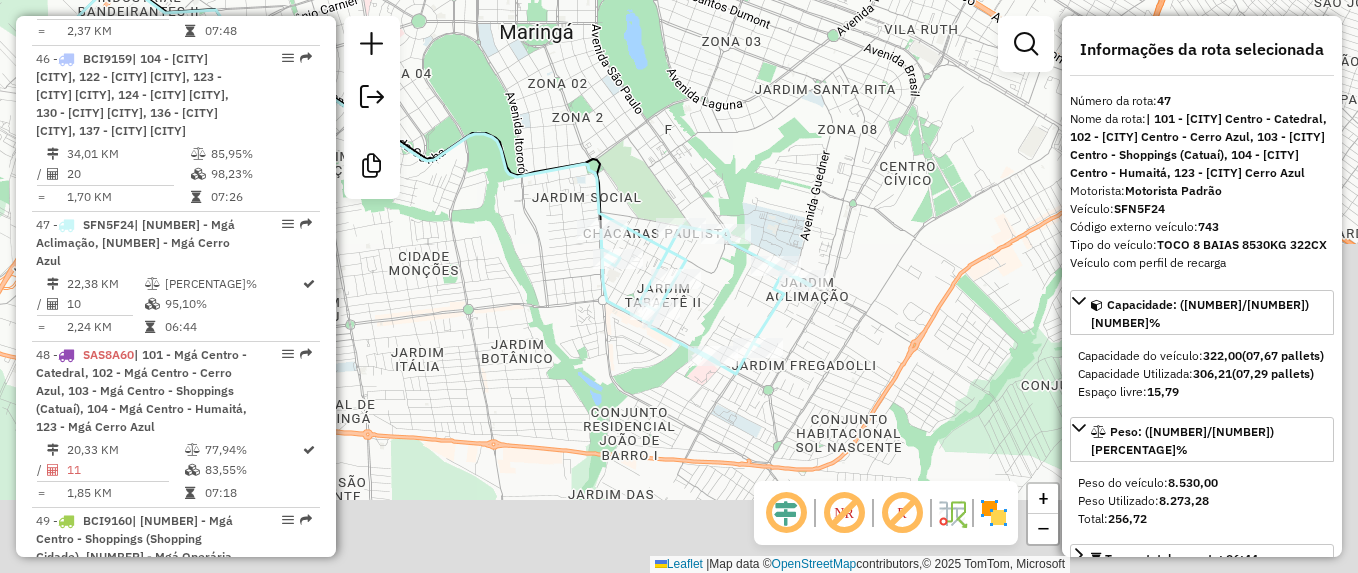 drag, startPoint x: 893, startPoint y: 317, endPoint x: 621, endPoint y: 181, distance: 304.10526 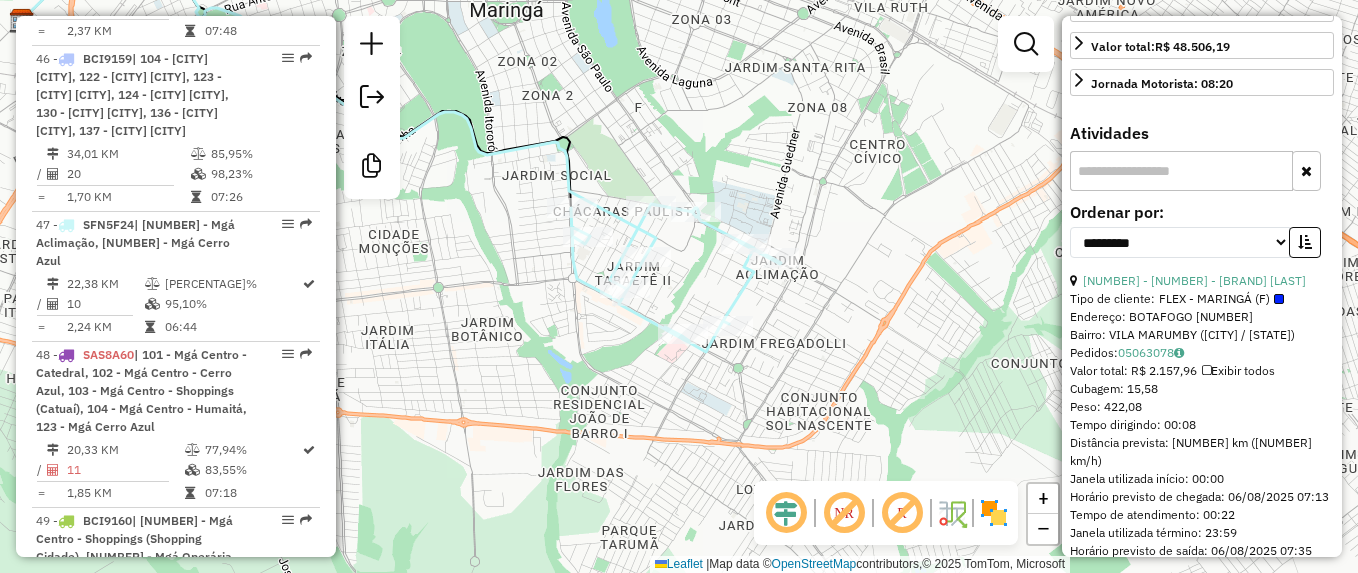 scroll, scrollTop: 700, scrollLeft: 0, axis: vertical 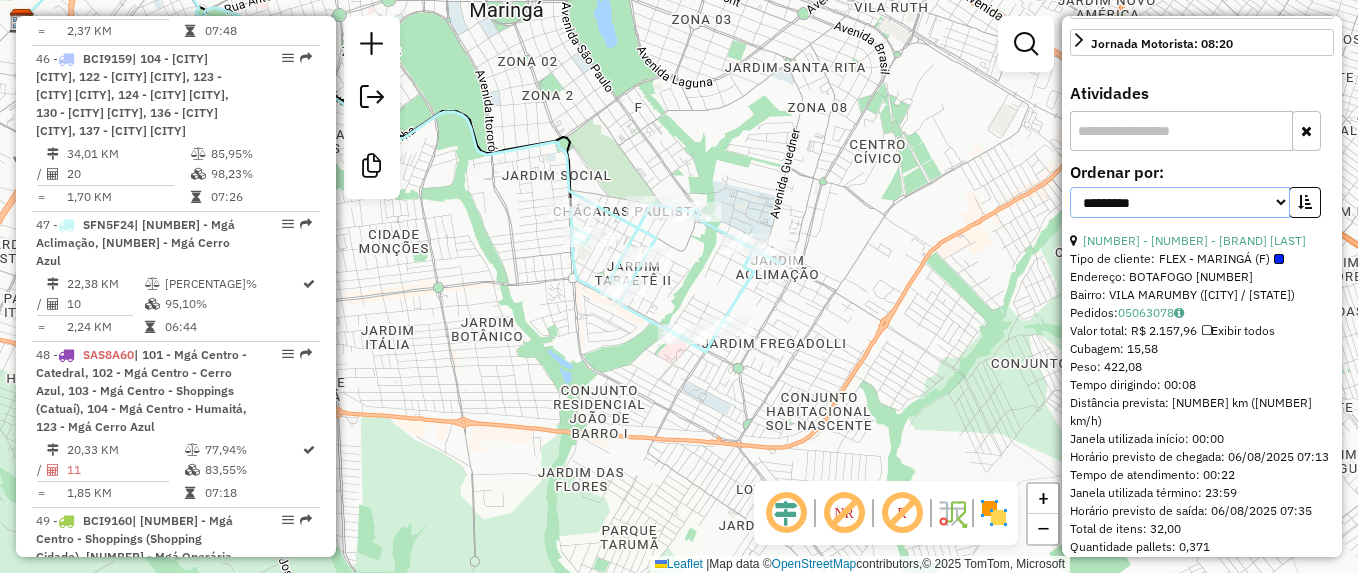 drag, startPoint x: 1173, startPoint y: 167, endPoint x: 1172, endPoint y: 183, distance: 16.03122 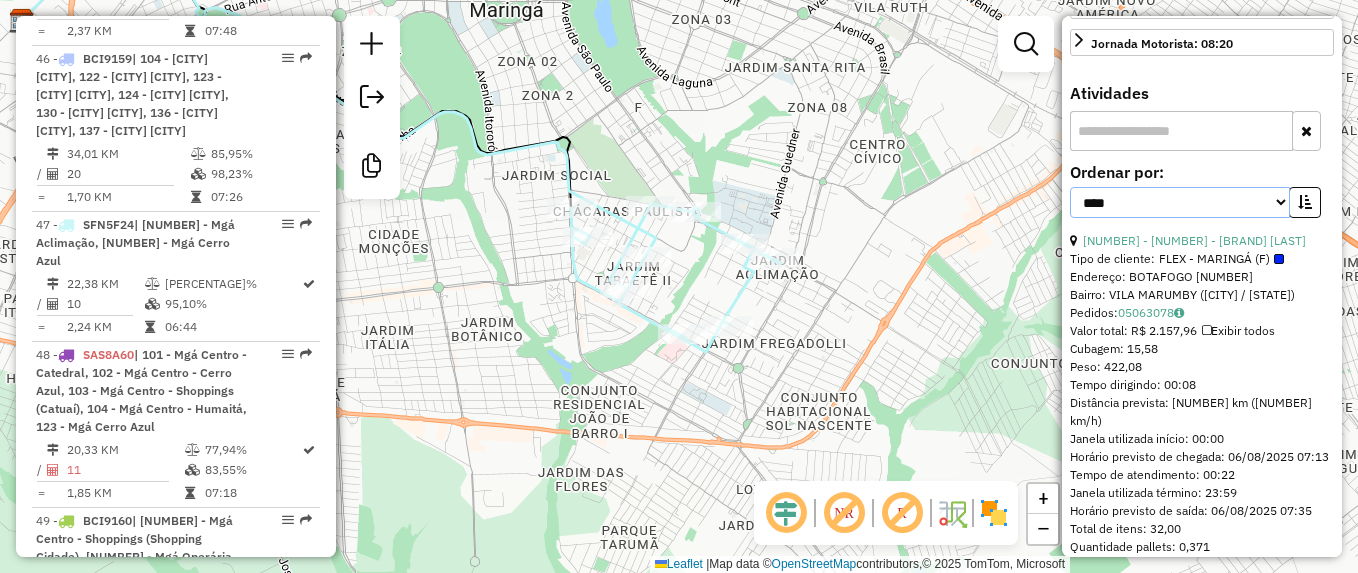 click on "**********" at bounding box center (1180, 202) 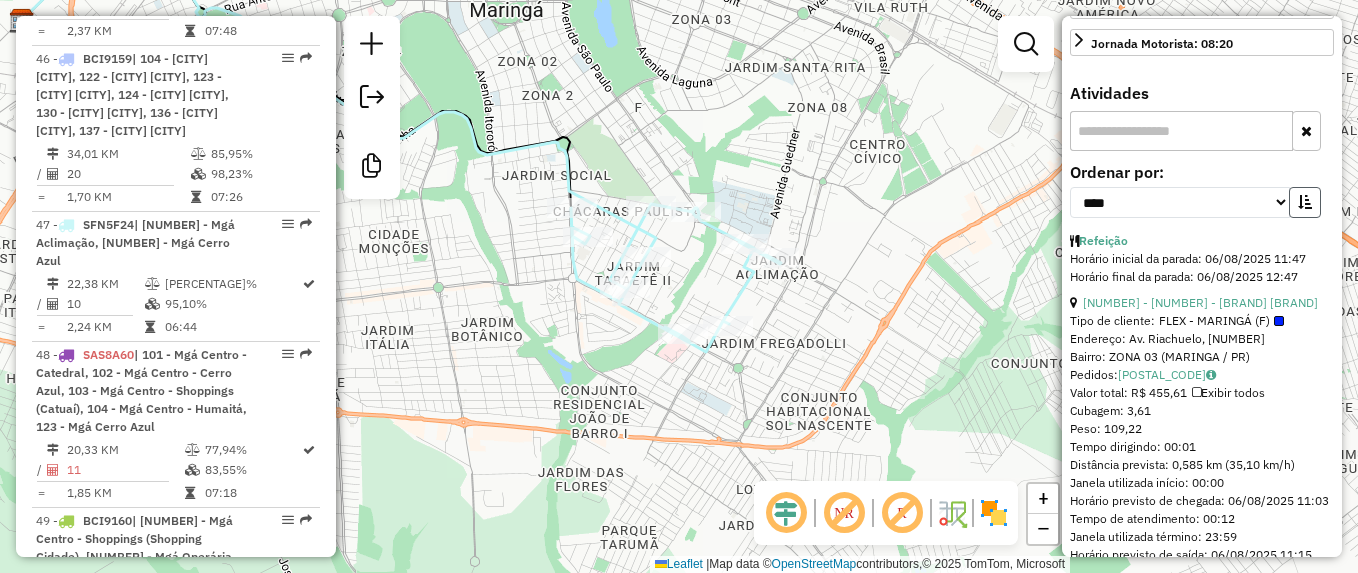 click at bounding box center [1305, 202] 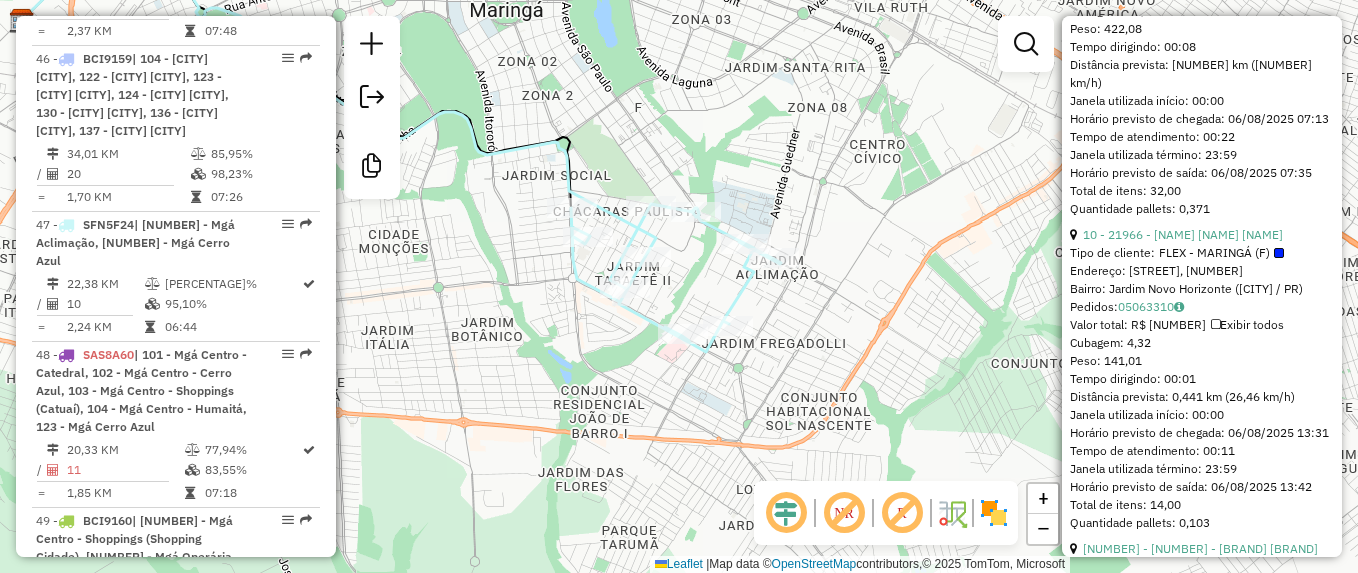 scroll, scrollTop: 3400, scrollLeft: 0, axis: vertical 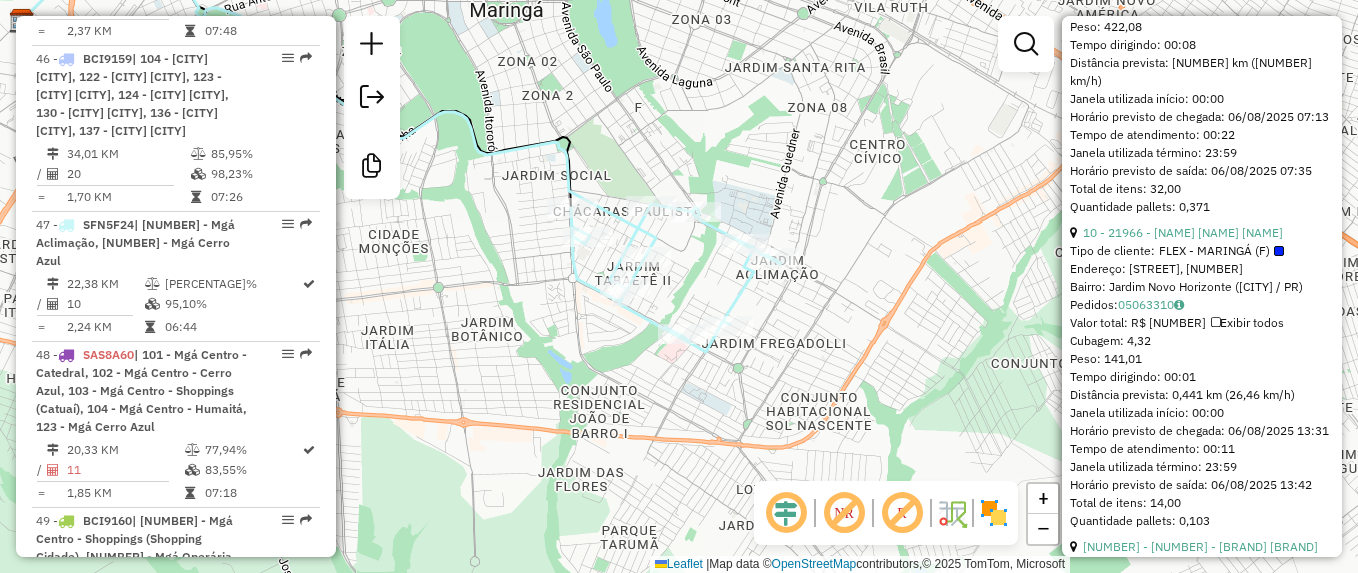 type 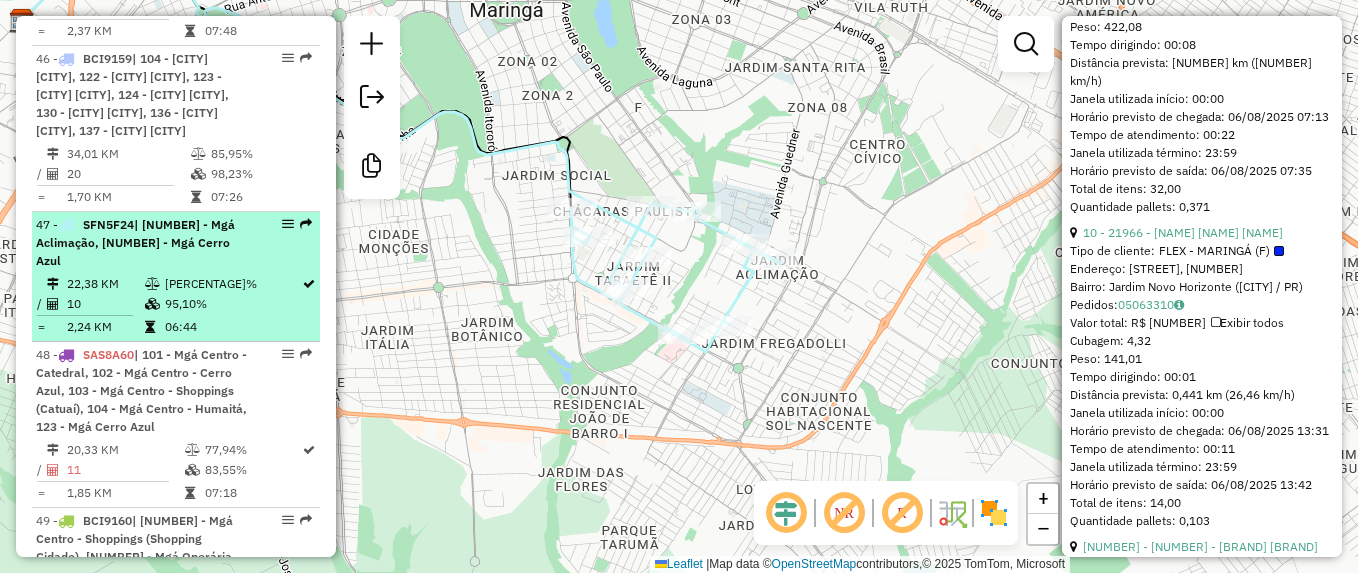 scroll, scrollTop: 4797, scrollLeft: 0, axis: vertical 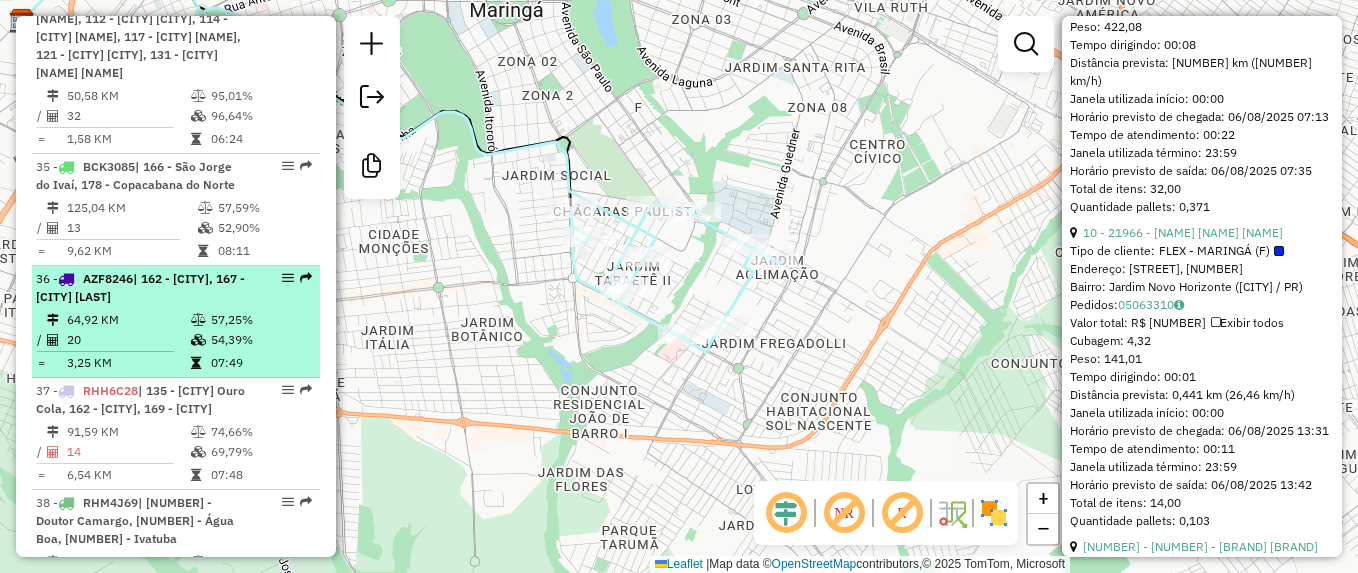 click at bounding box center [66, 279] 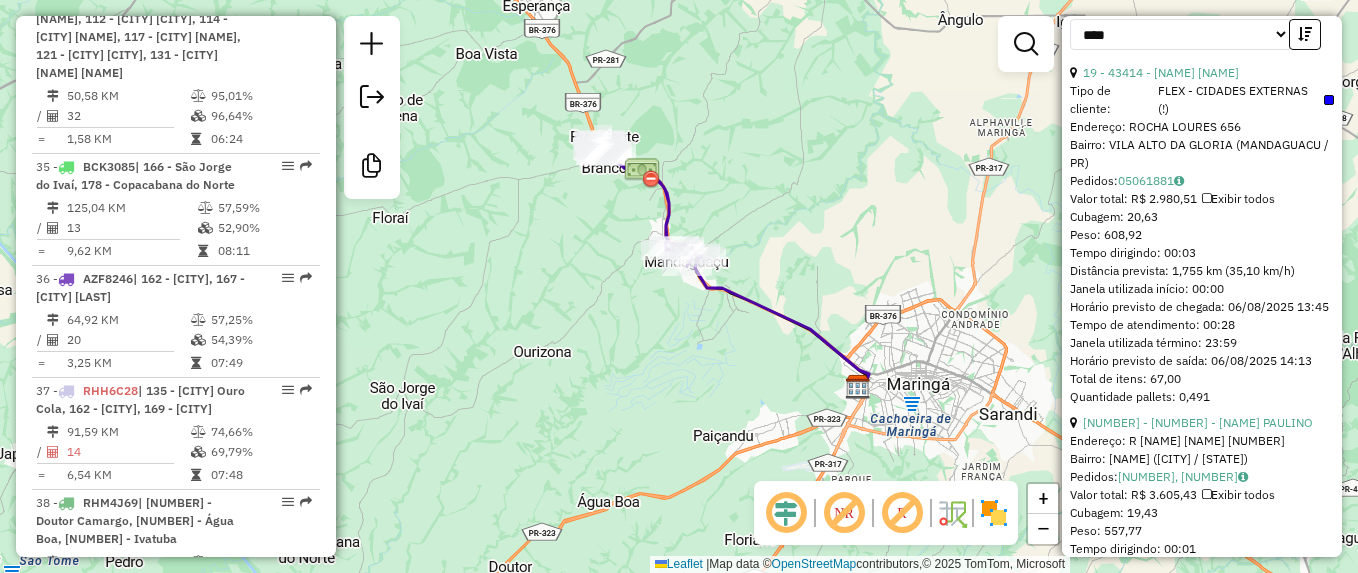 scroll, scrollTop: 819, scrollLeft: 0, axis: vertical 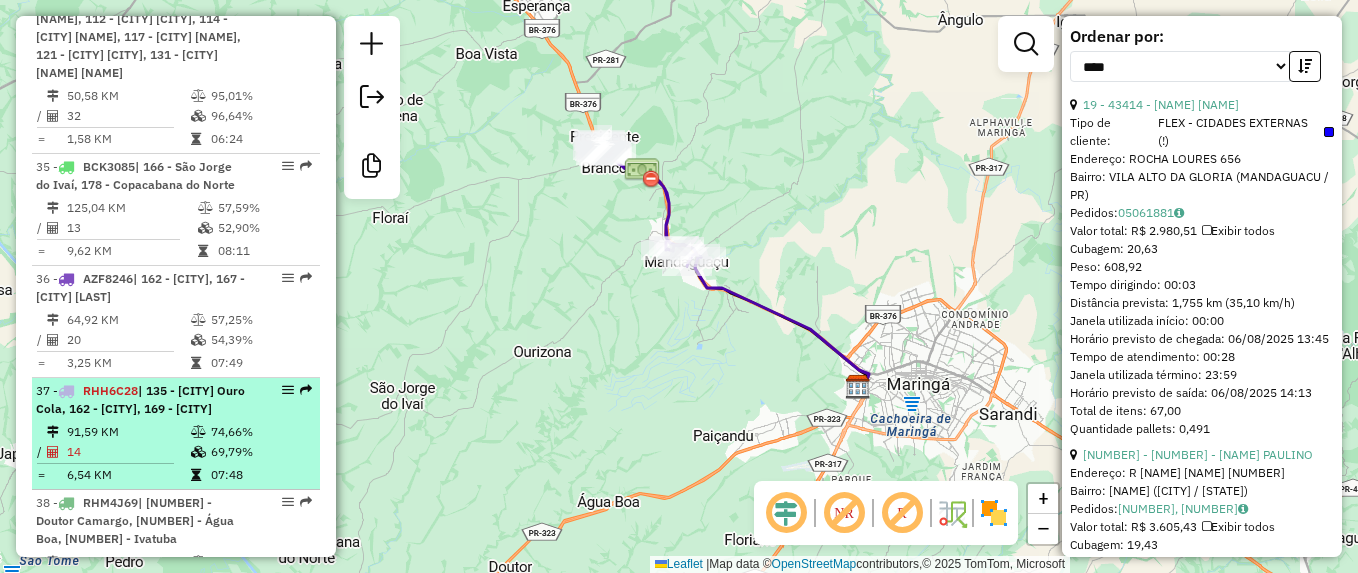 click at bounding box center (66, 391) 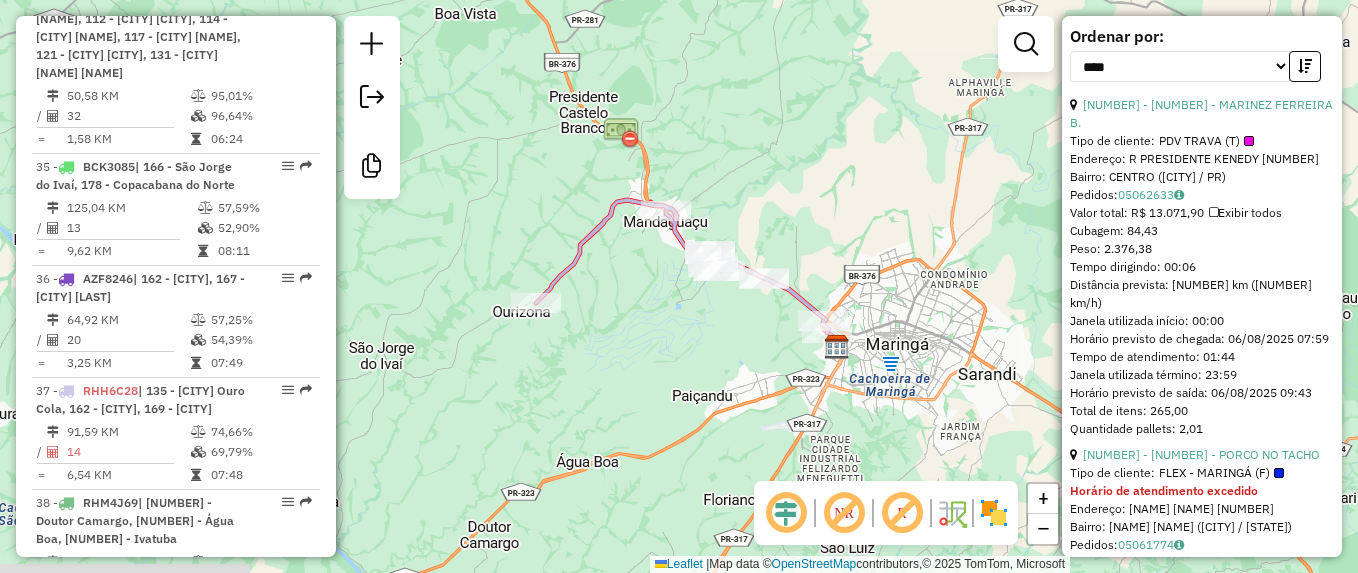 drag, startPoint x: 720, startPoint y: 387, endPoint x: 679, endPoint y: 329, distance: 71.02816 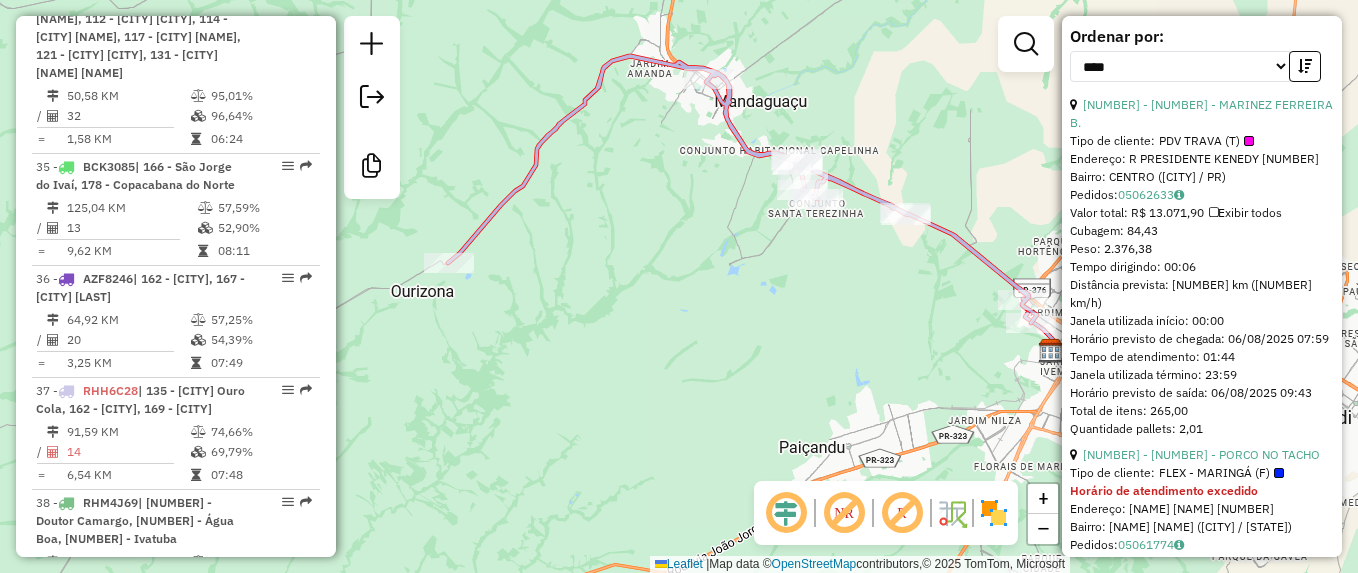 drag, startPoint x: 570, startPoint y: 284, endPoint x: 677, endPoint y: 261, distance: 109.444046 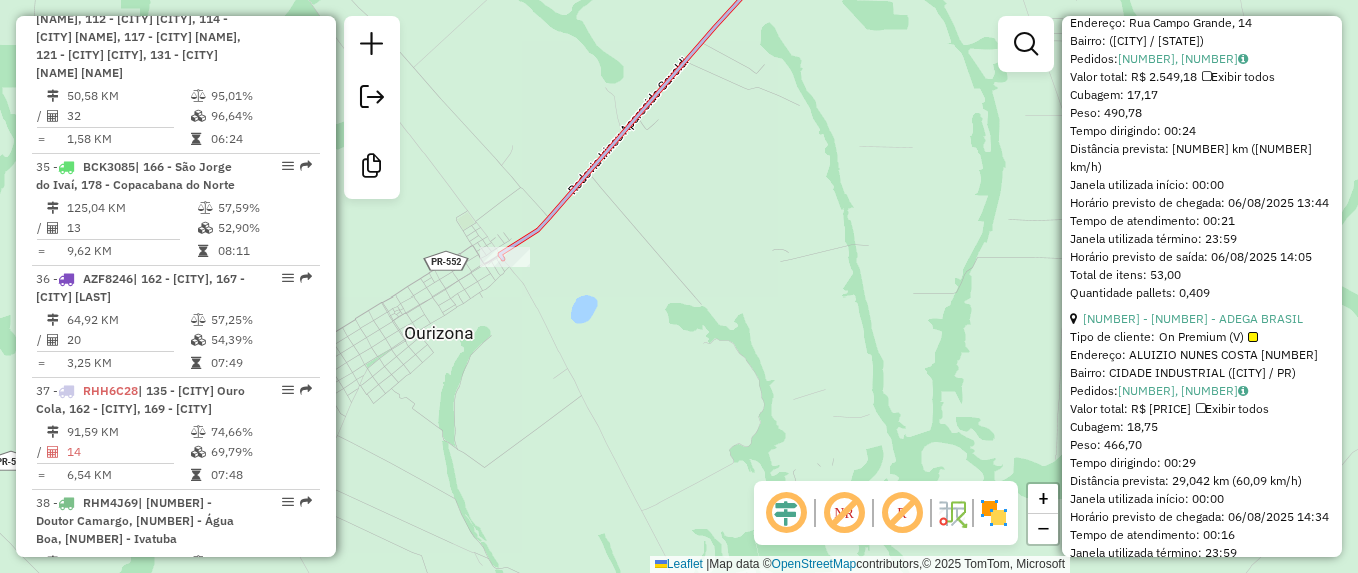 scroll, scrollTop: 1482, scrollLeft: 0, axis: vertical 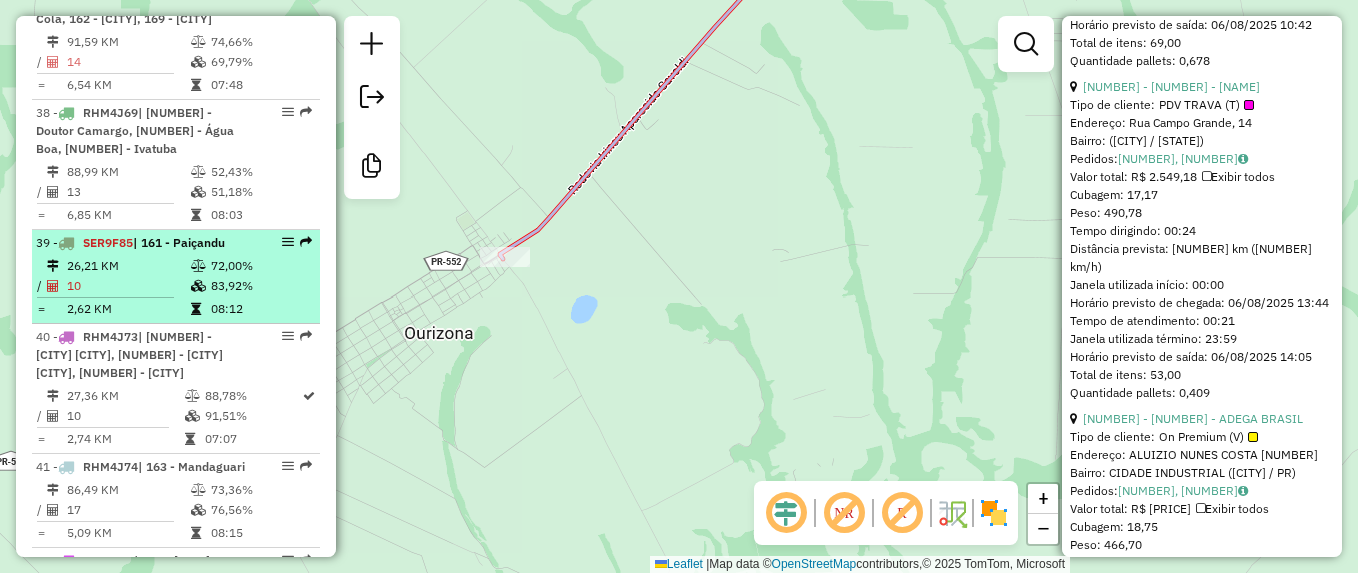 click at bounding box center (66, 243) 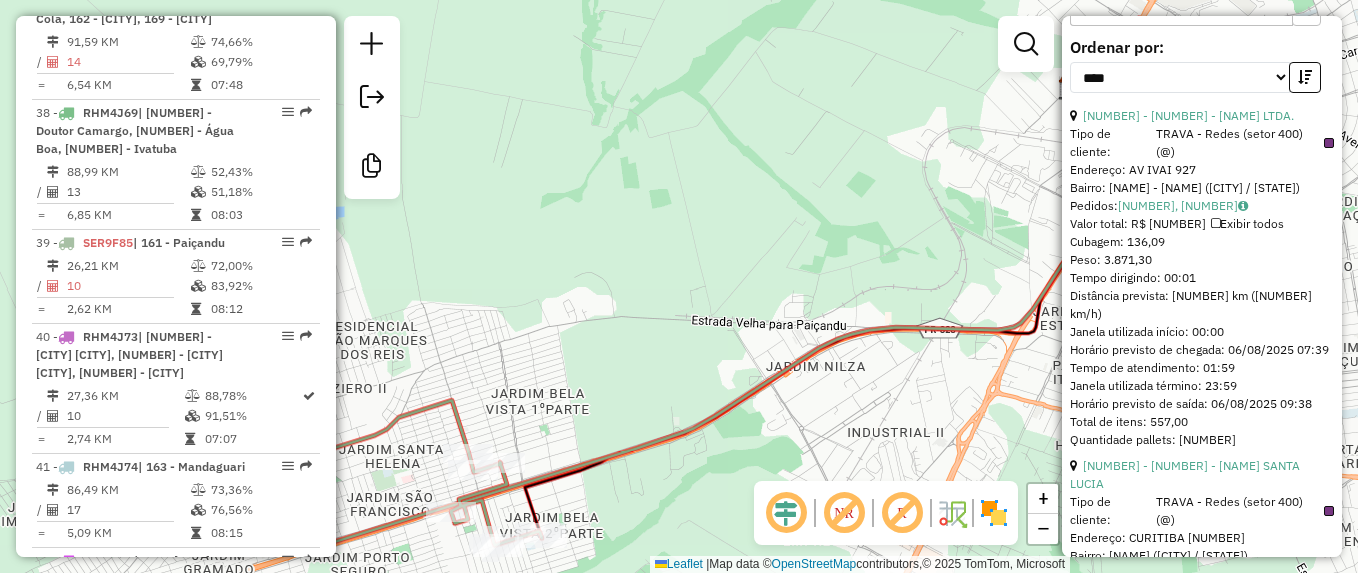 scroll, scrollTop: 700, scrollLeft: 0, axis: vertical 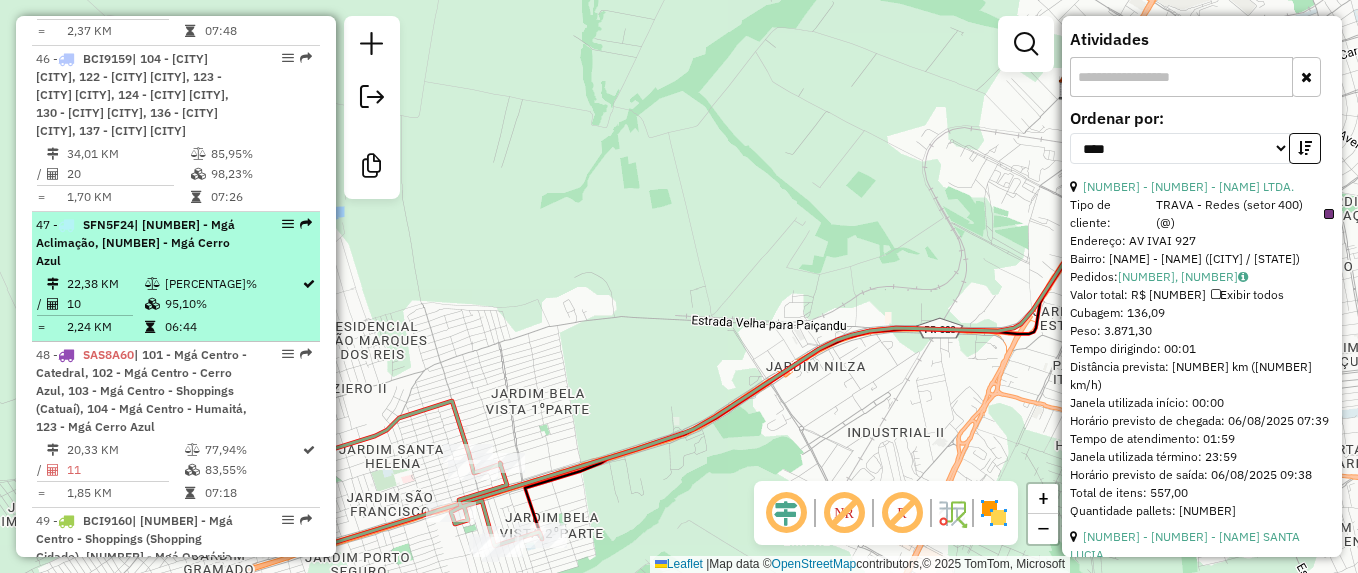 click at bounding box center (66, 225) 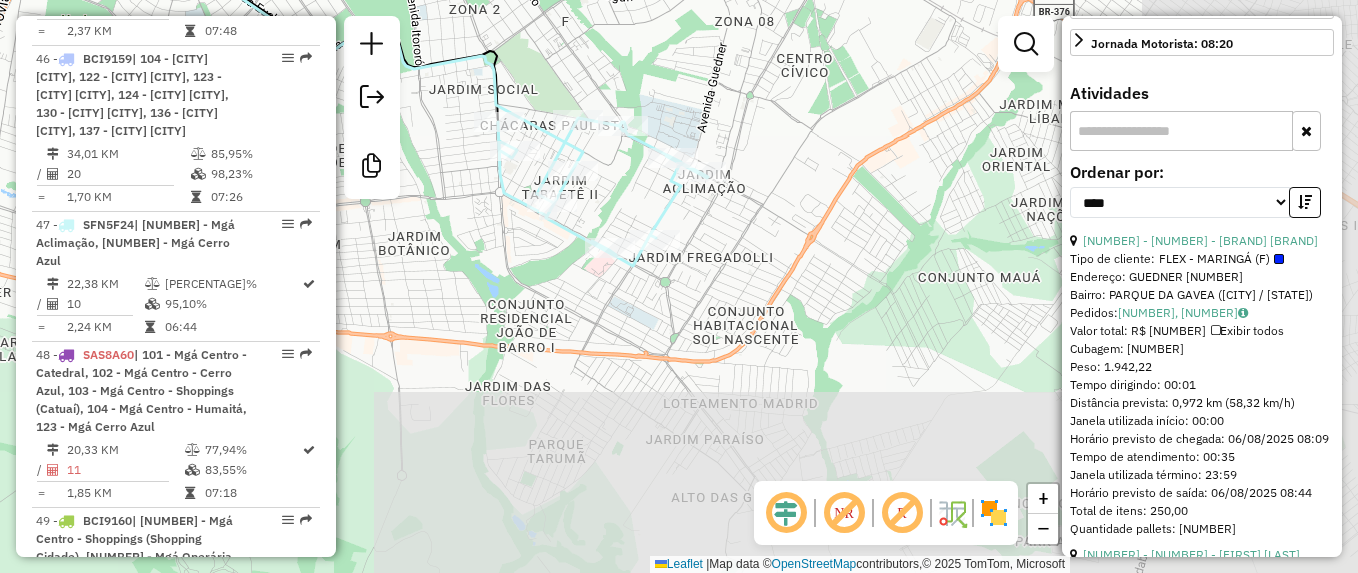 drag, startPoint x: 965, startPoint y: 235, endPoint x: 614, endPoint y: 14, distance: 414.77945 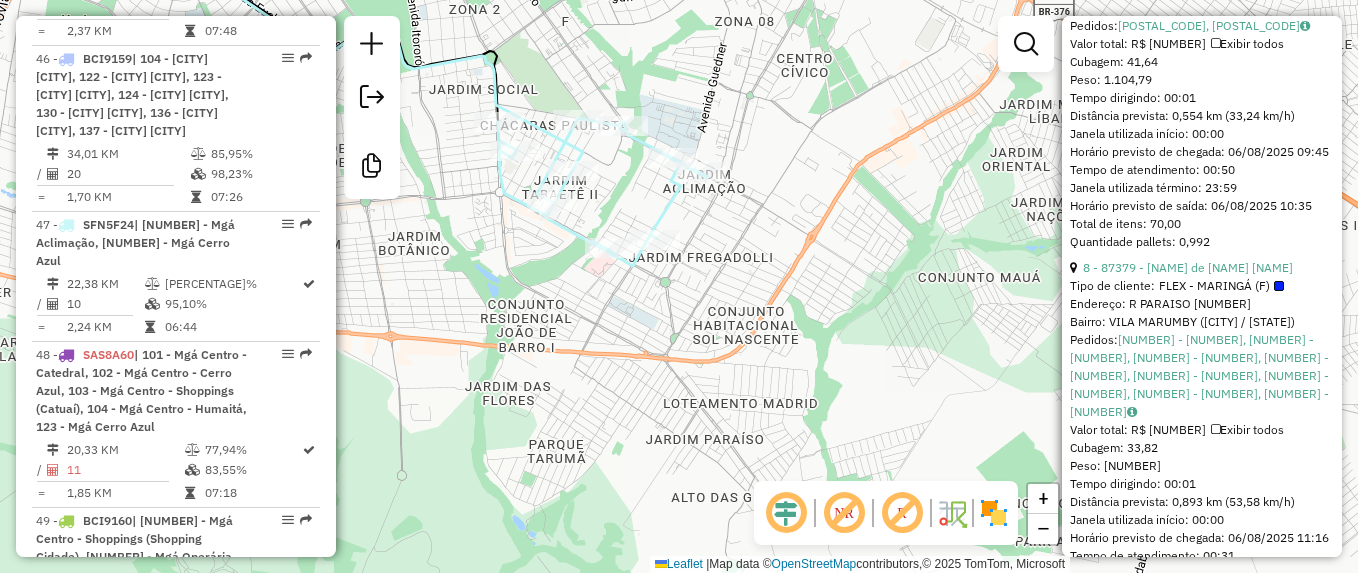 scroll, scrollTop: 1700, scrollLeft: 0, axis: vertical 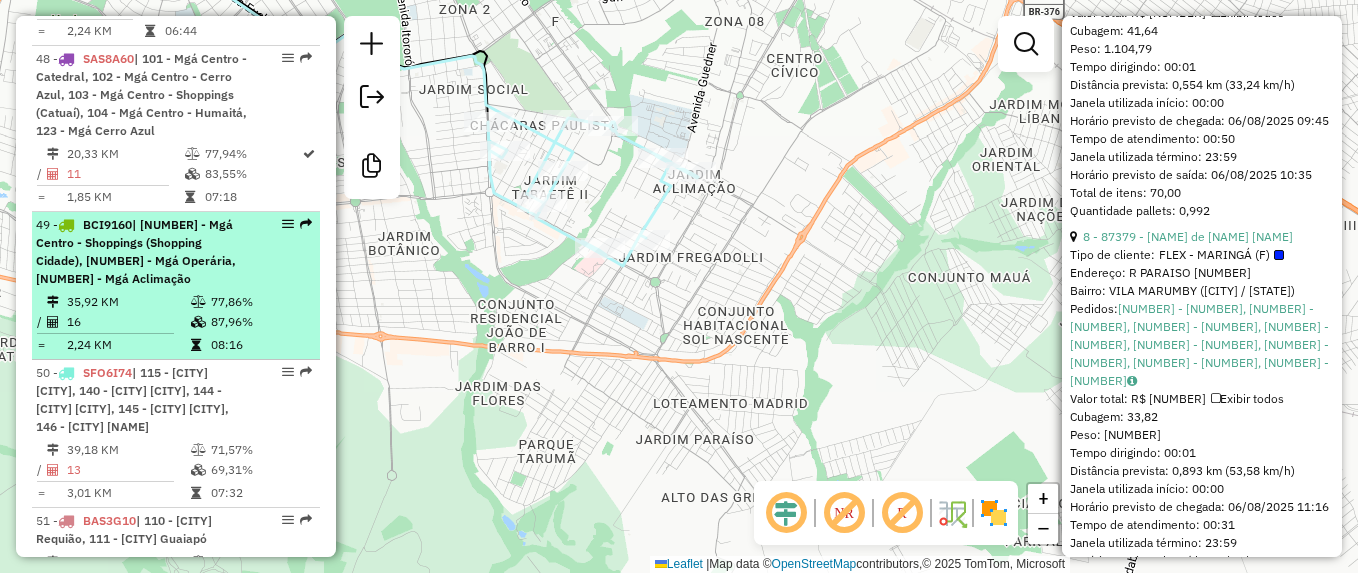 click at bounding box center (66, 225) 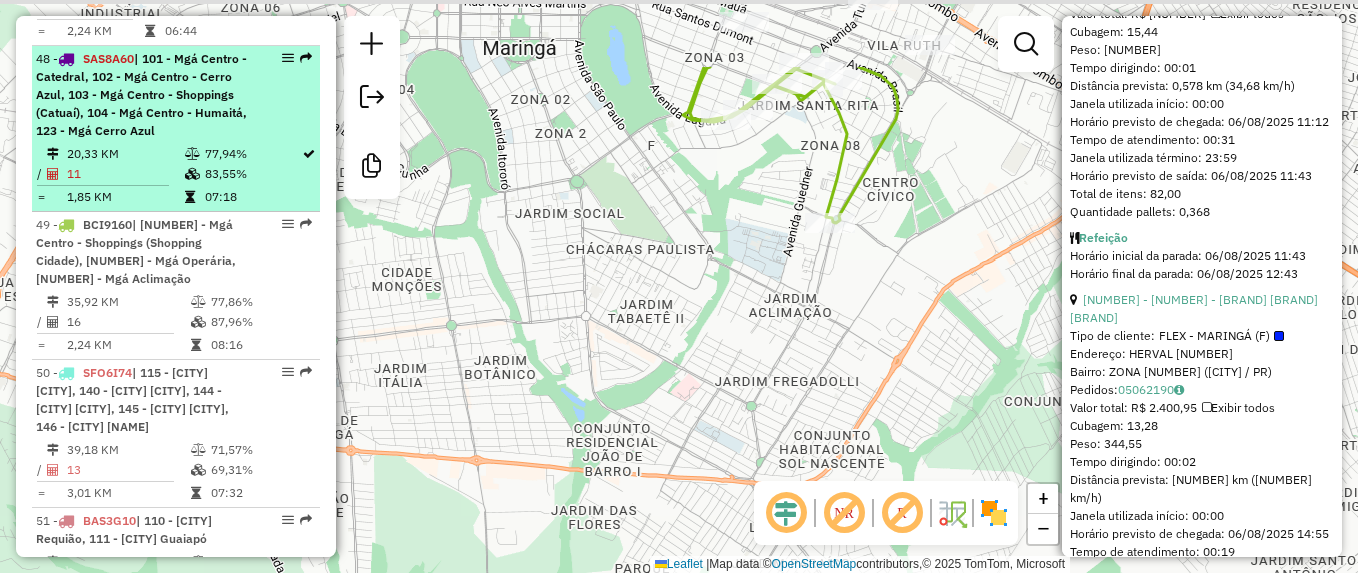 scroll, scrollTop: 1755, scrollLeft: 0, axis: vertical 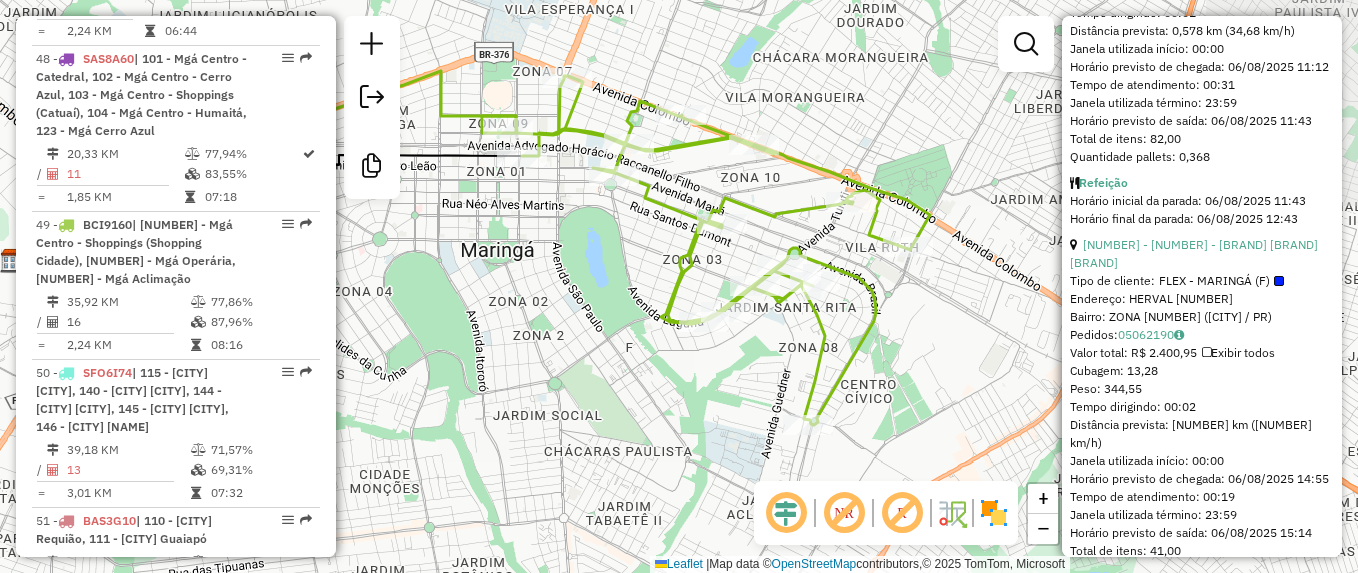 drag, startPoint x: 729, startPoint y: 328, endPoint x: 521, endPoint y: 290, distance: 211.44266 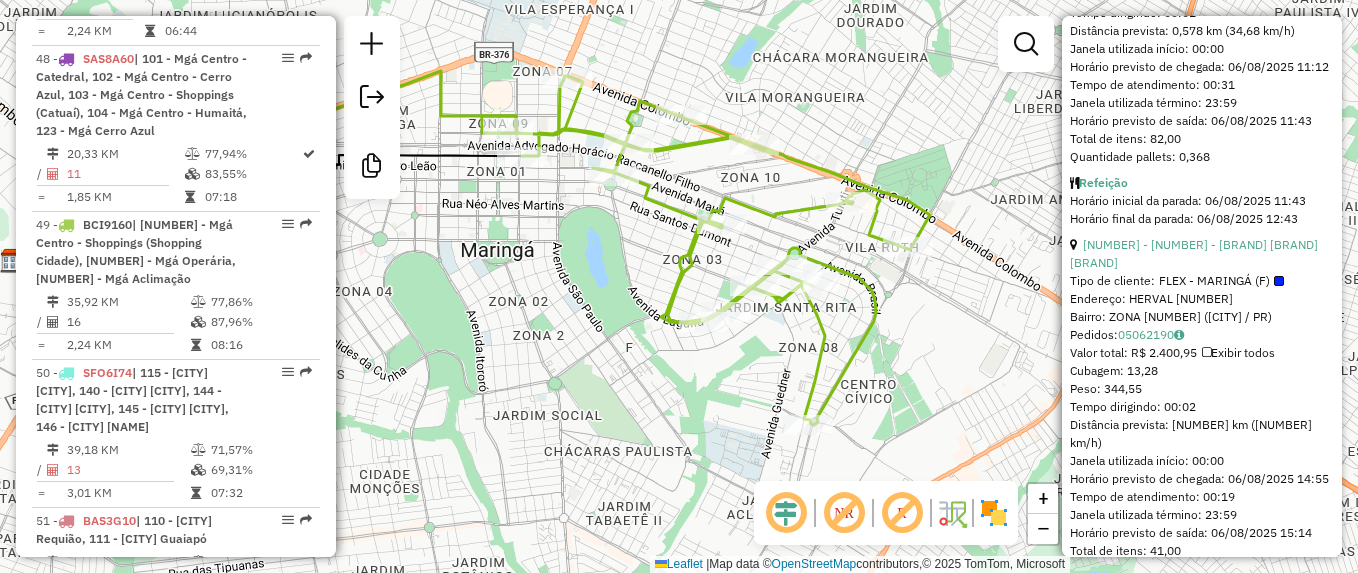 scroll, scrollTop: 5411, scrollLeft: 0, axis: vertical 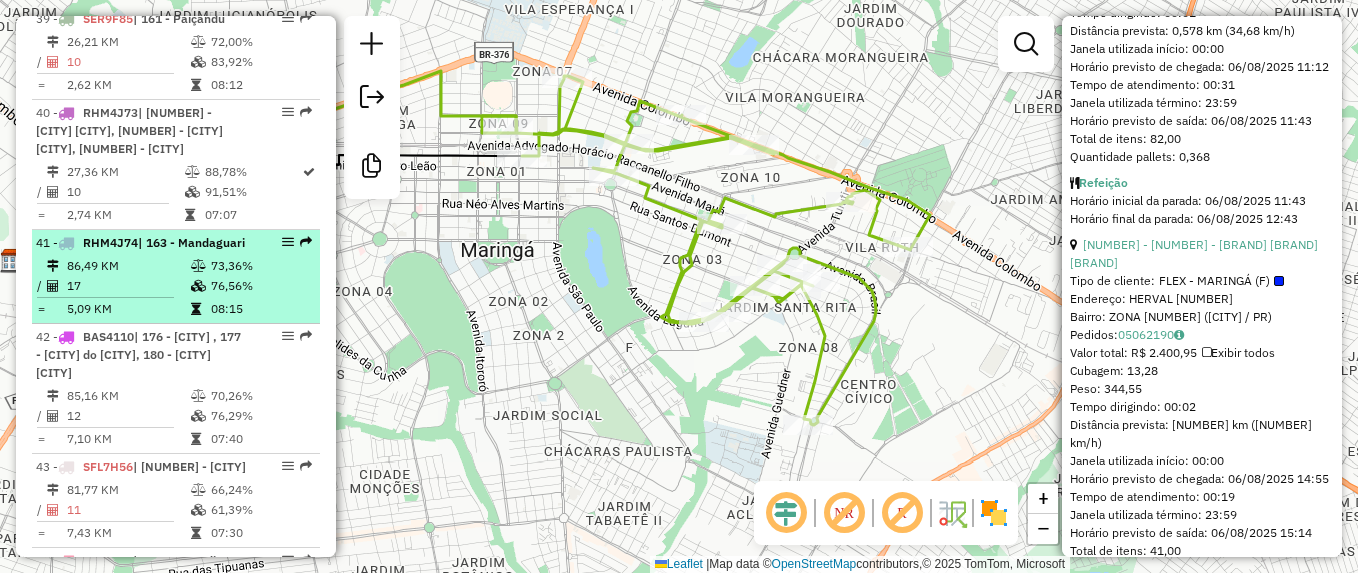 click at bounding box center [66, 243] 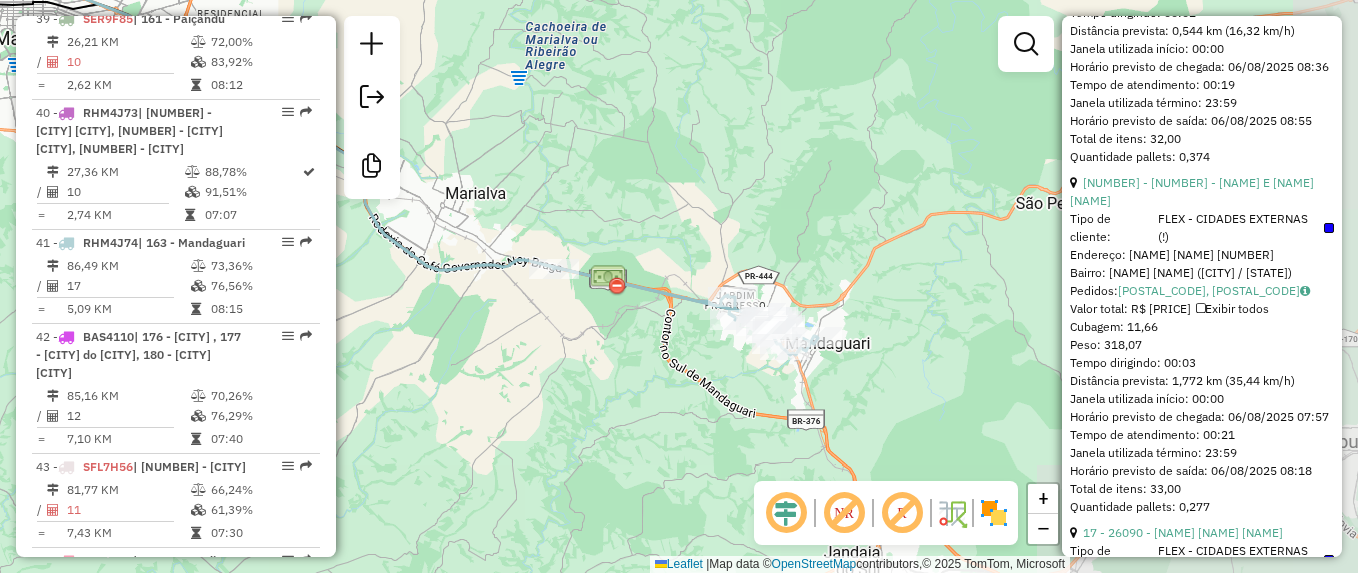 drag, startPoint x: 862, startPoint y: 320, endPoint x: 537, endPoint y: 191, distance: 349.66556 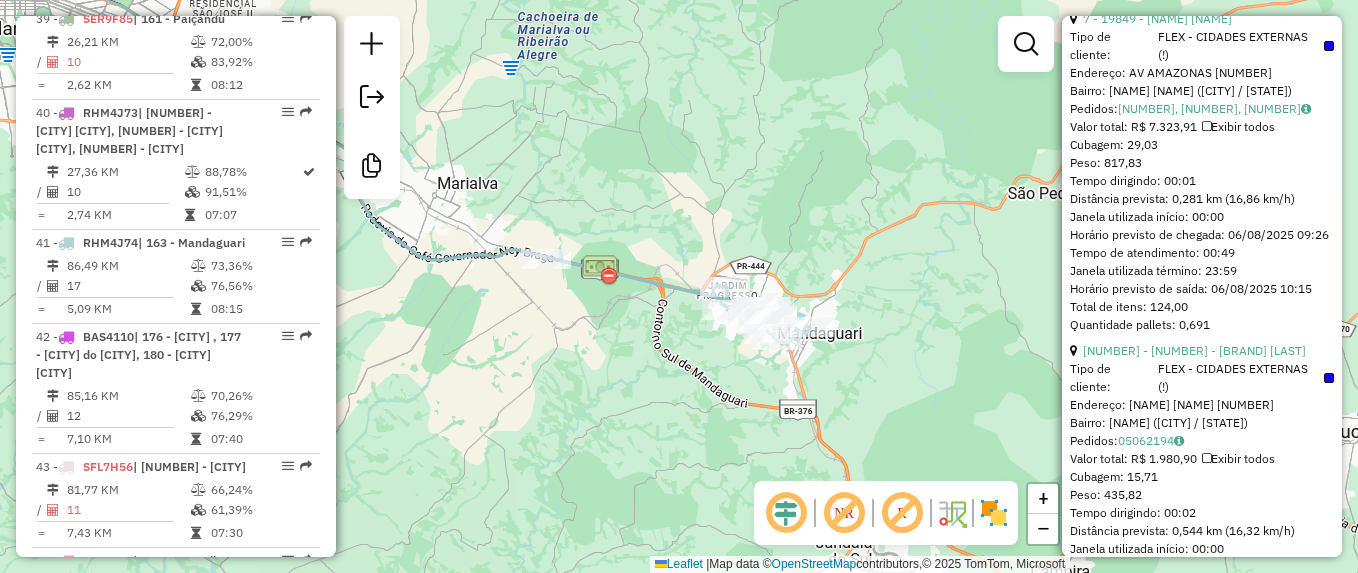 scroll, scrollTop: 1319, scrollLeft: 0, axis: vertical 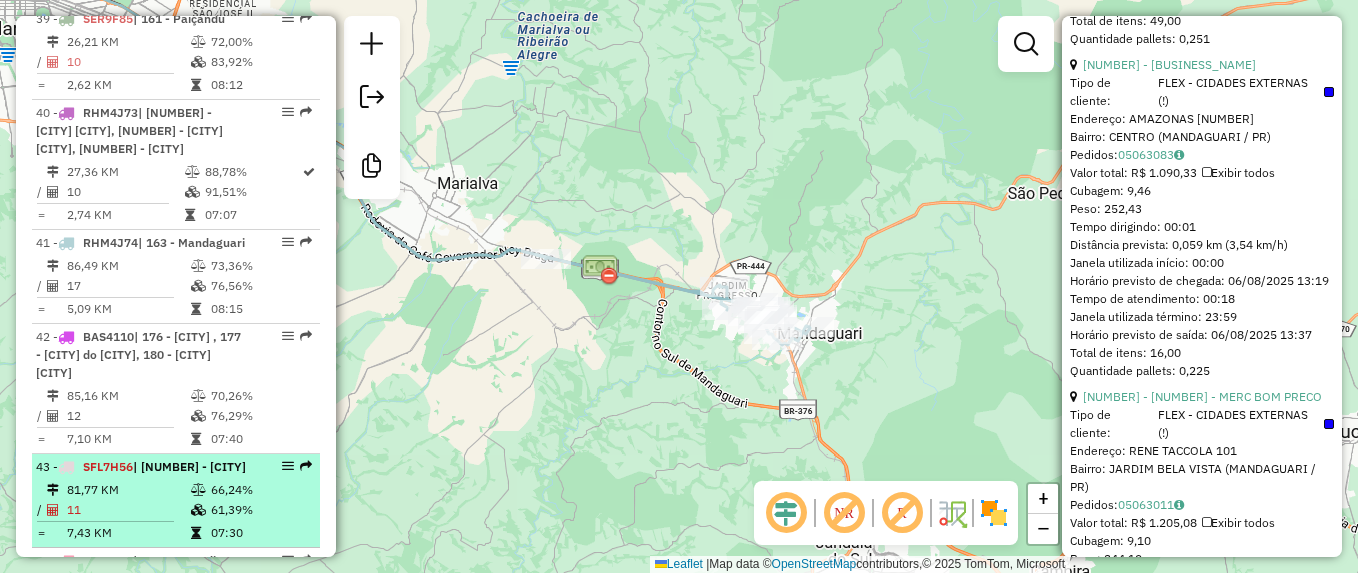 click on "[NUMBER] -      SFL[NUMBER]   | [NUMBER] - Marialva" at bounding box center [141, 466] 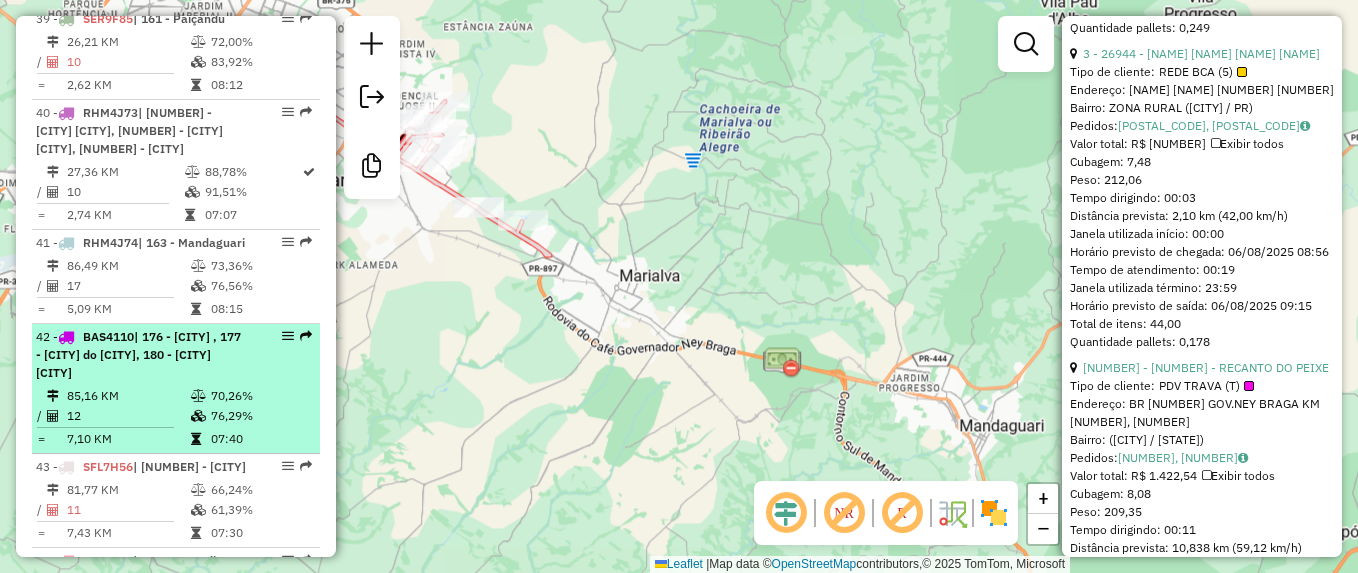 scroll, scrollTop: 2482, scrollLeft: 0, axis: vertical 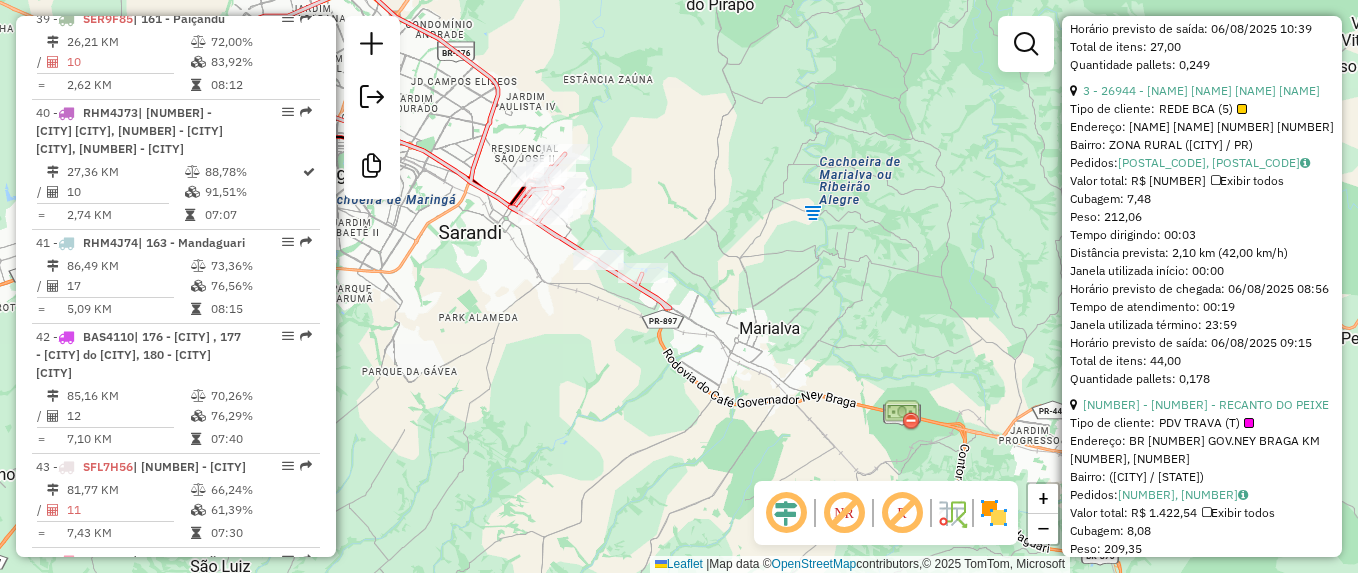 drag, startPoint x: 874, startPoint y: 228, endPoint x: 632, endPoint y: 106, distance: 271.0129 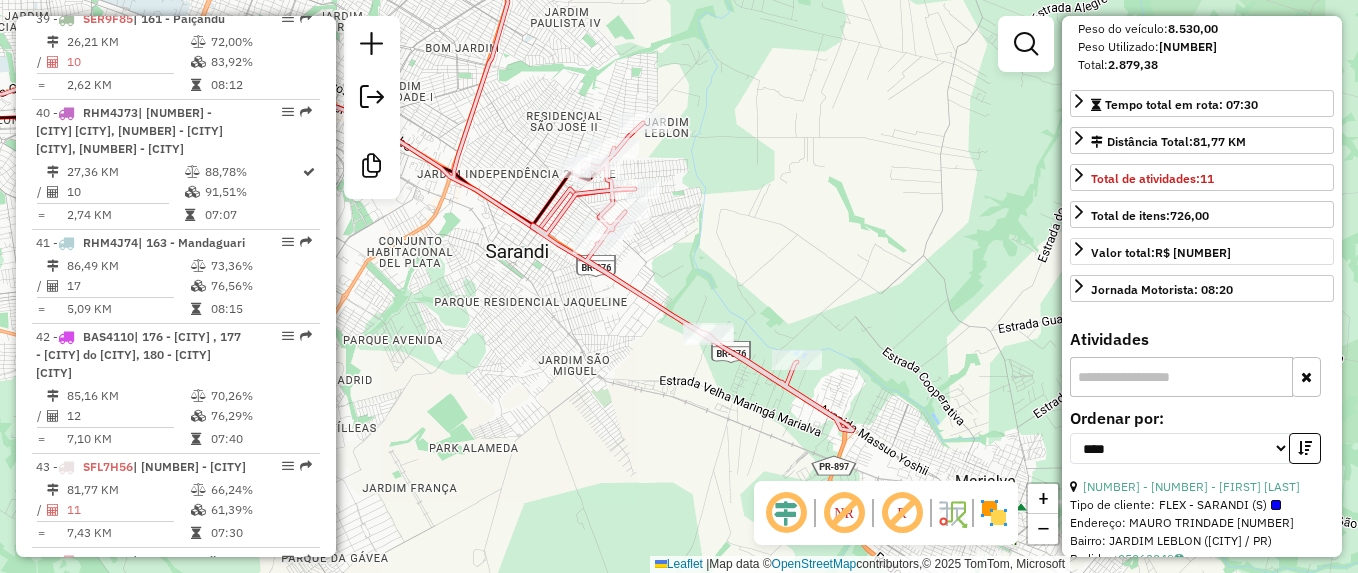 scroll, scrollTop: 782, scrollLeft: 0, axis: vertical 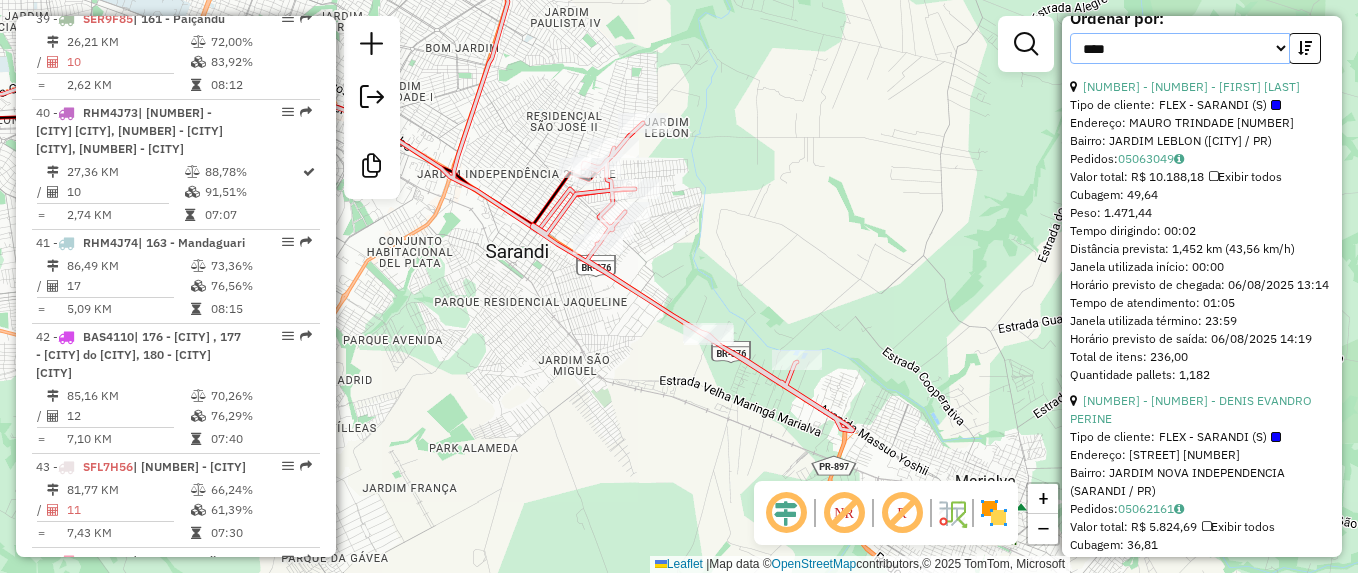 click on "**********" at bounding box center (1180, 48) 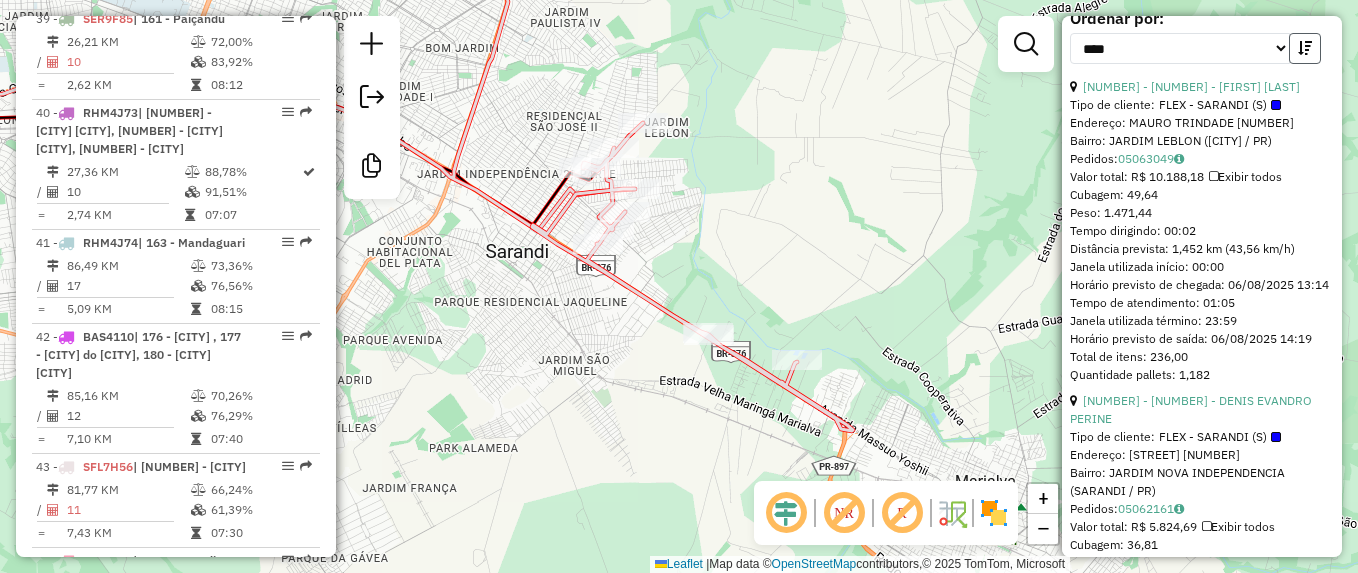 click at bounding box center (1305, 48) 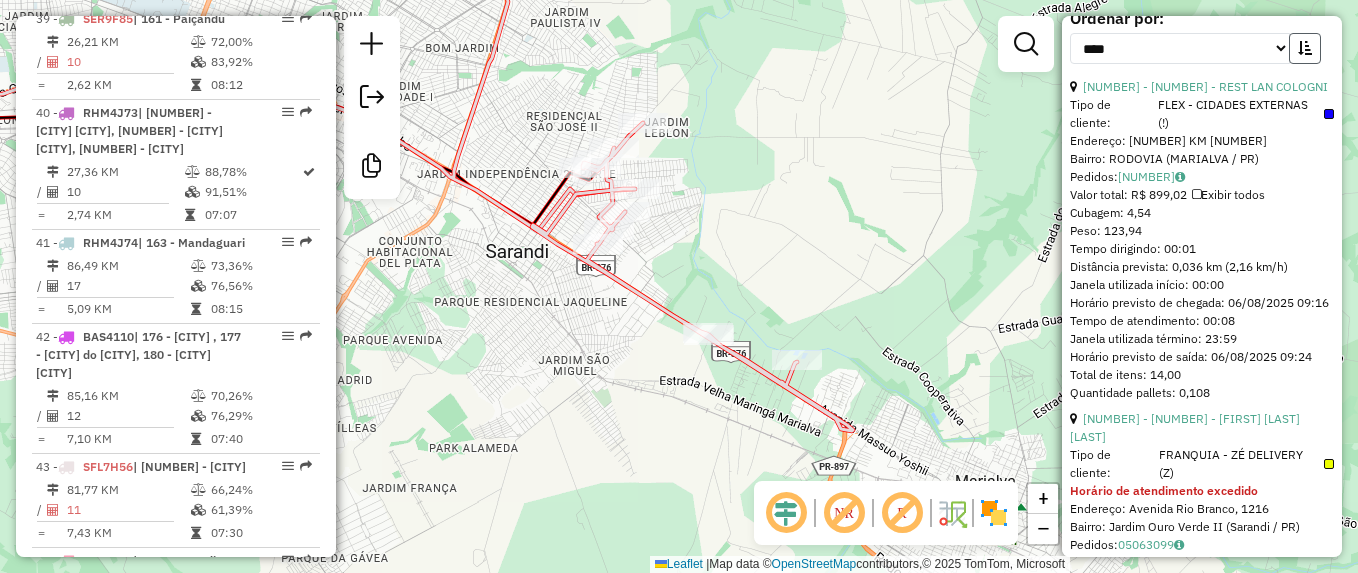 click at bounding box center [1305, 48] 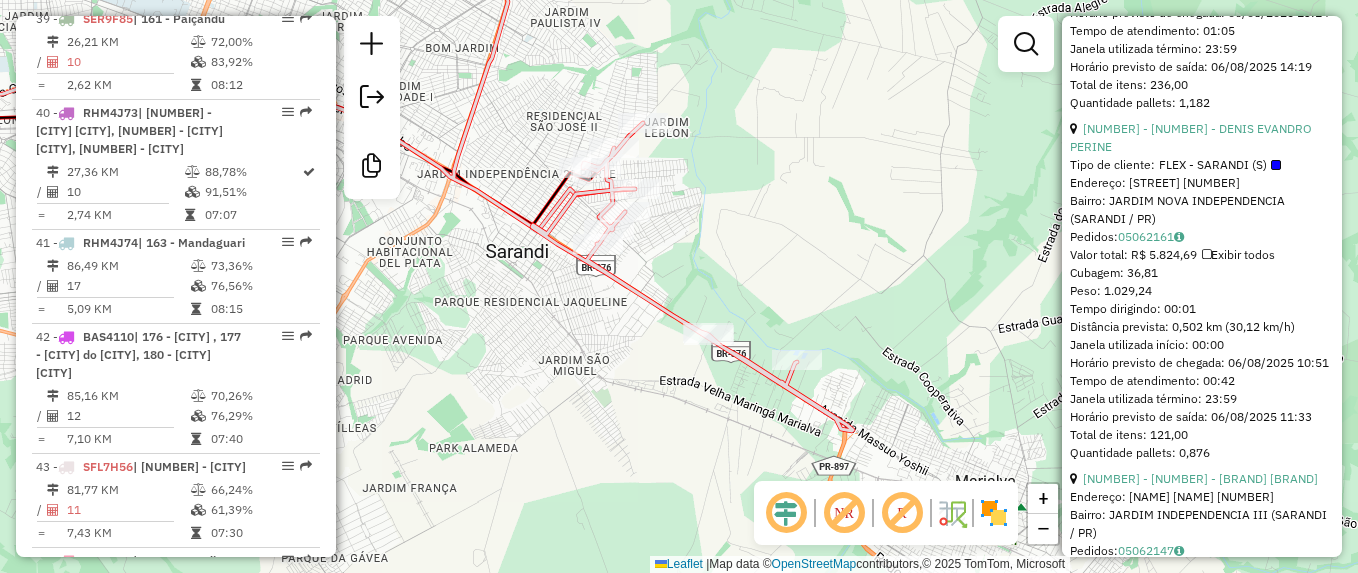 scroll, scrollTop: 882, scrollLeft: 0, axis: vertical 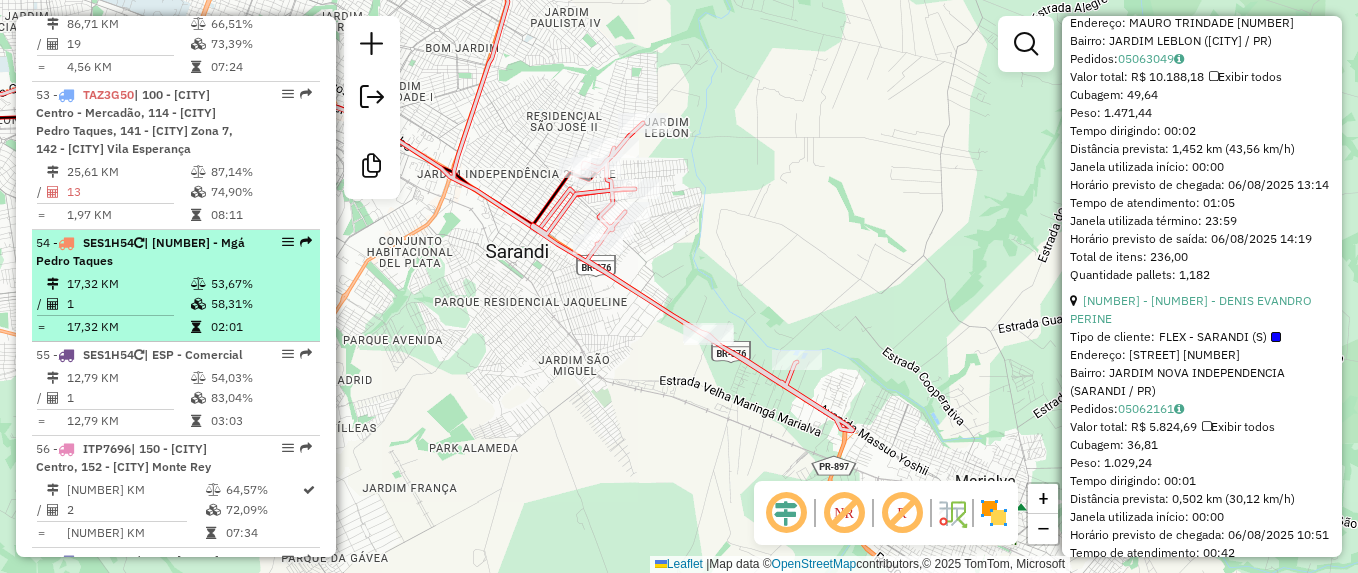 click at bounding box center (66, 243) 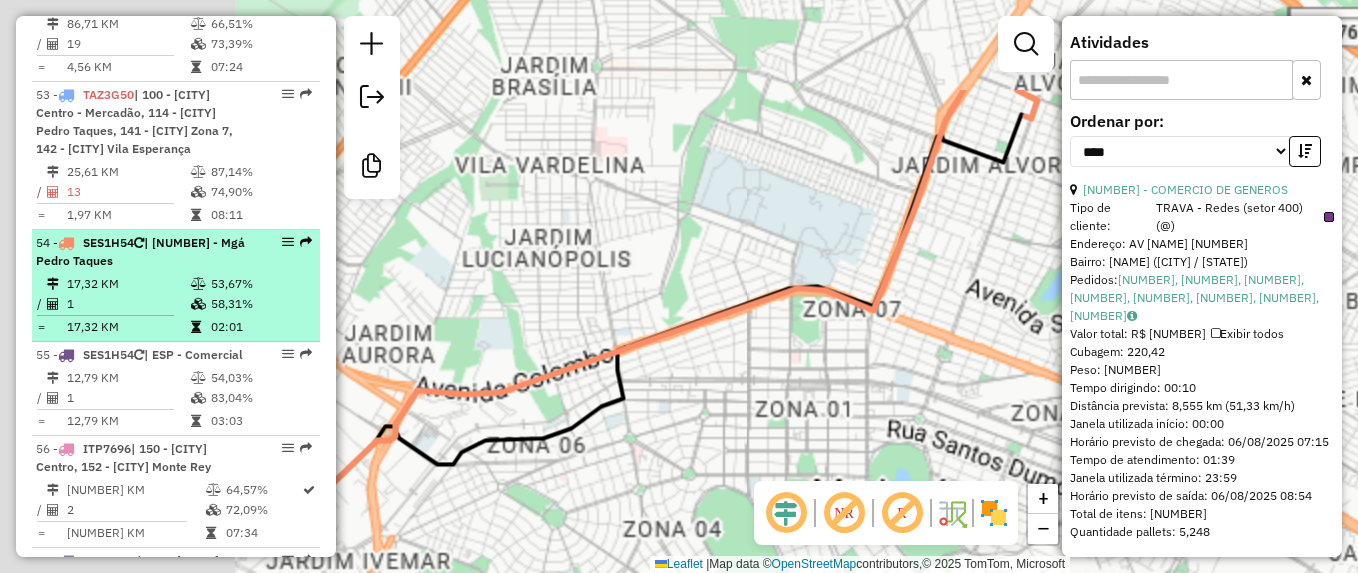 scroll, scrollTop: 733, scrollLeft: 0, axis: vertical 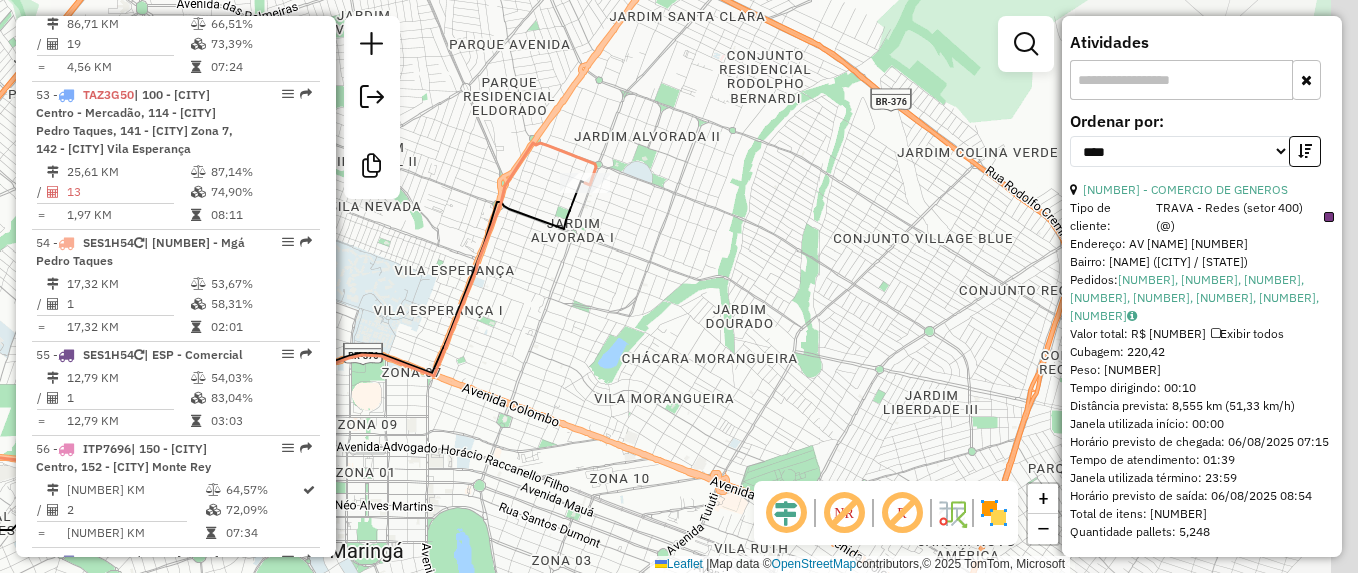 drag, startPoint x: 768, startPoint y: 187, endPoint x: 328, endPoint y: 253, distance: 444.92245 